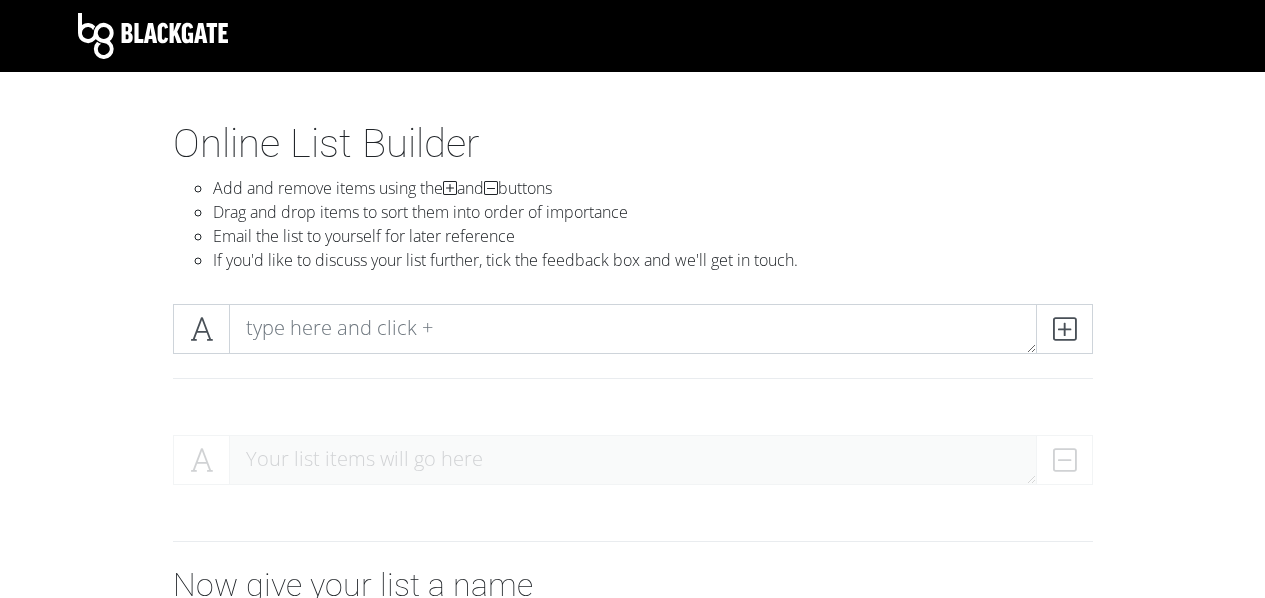 scroll, scrollTop: 0, scrollLeft: 0, axis: both 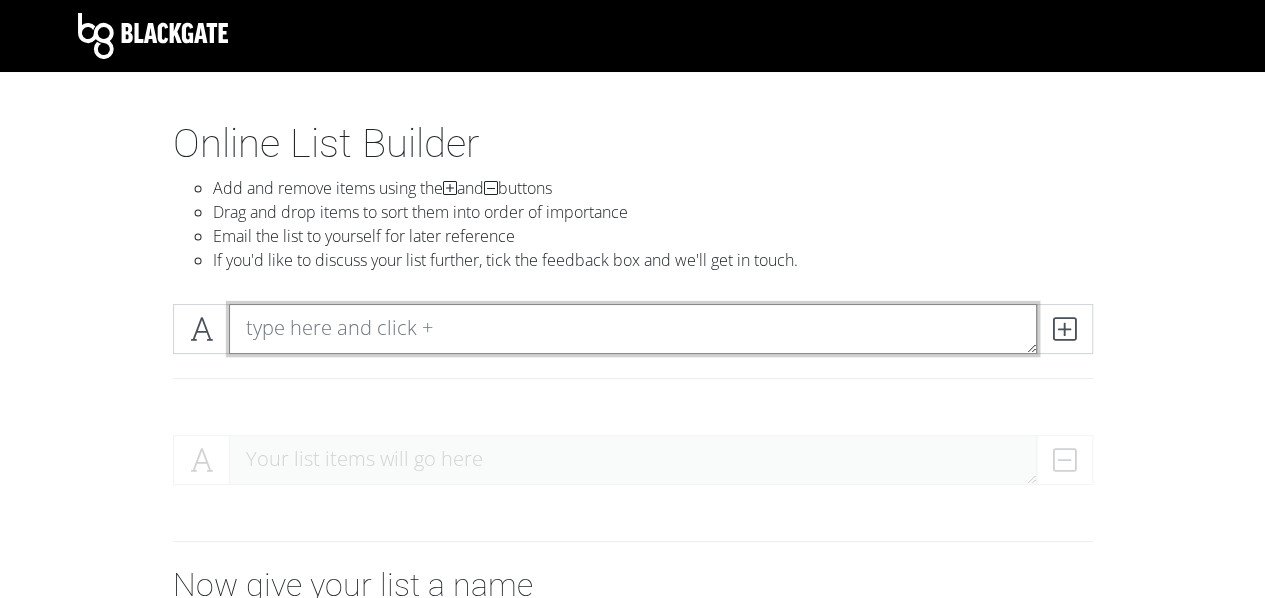 click at bounding box center (633, 329) 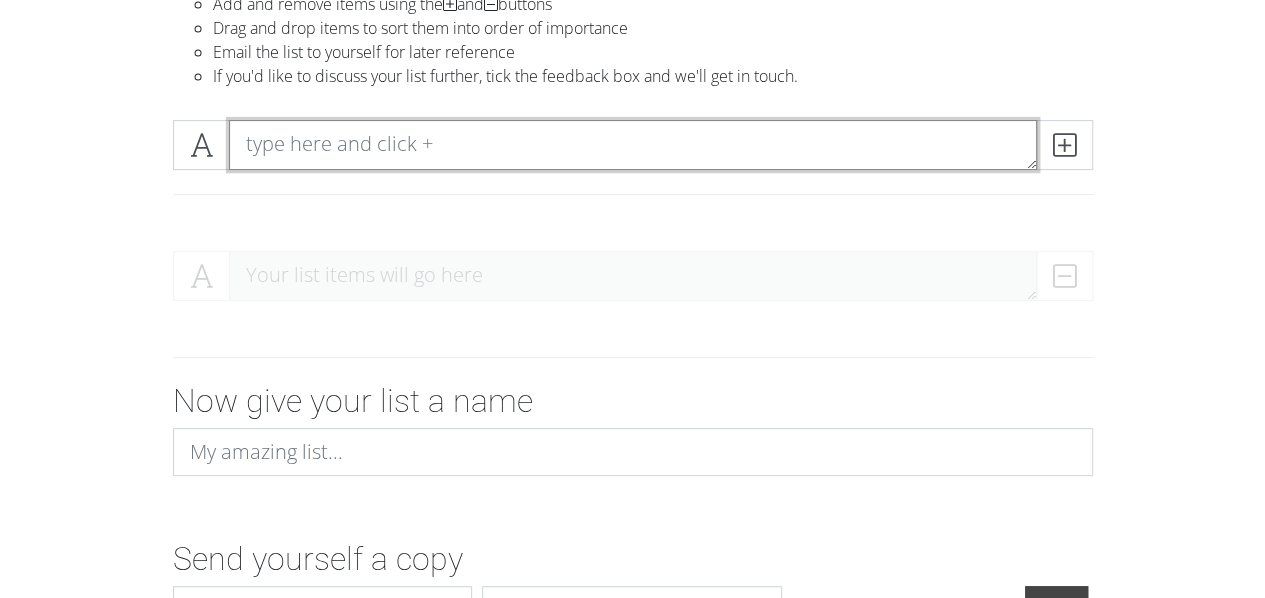 scroll, scrollTop: 100, scrollLeft: 0, axis: vertical 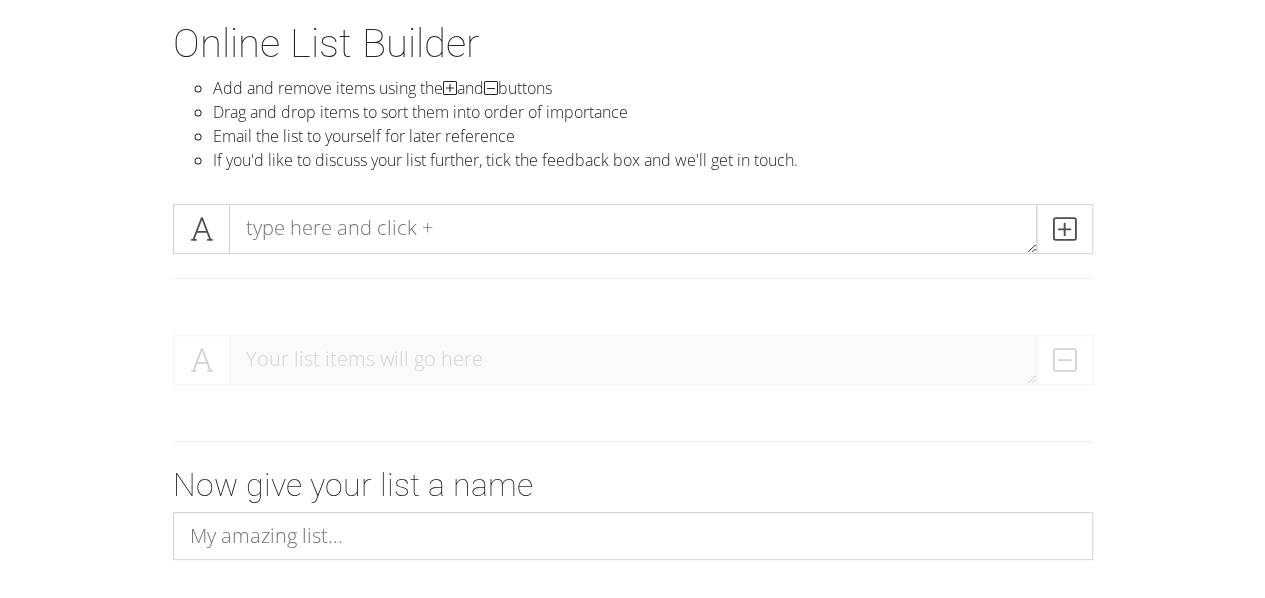 click on "If you'd like to discuss your list further, tick the feedback box and we'll get in touch." at bounding box center (653, 160) 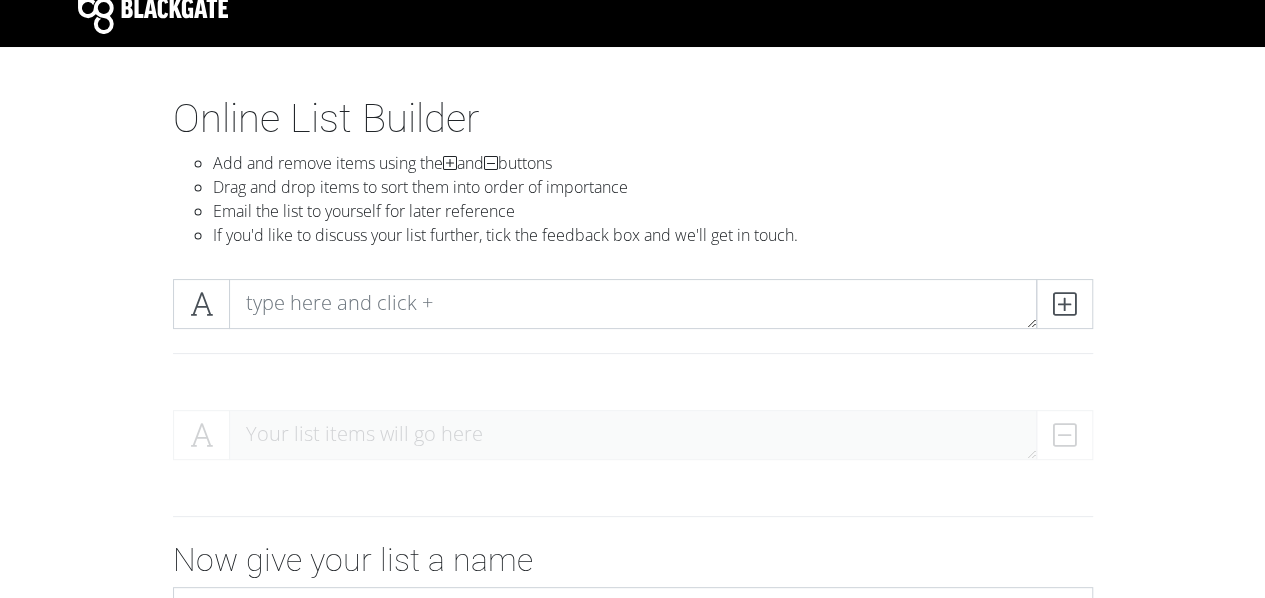 scroll, scrollTop: 21, scrollLeft: 0, axis: vertical 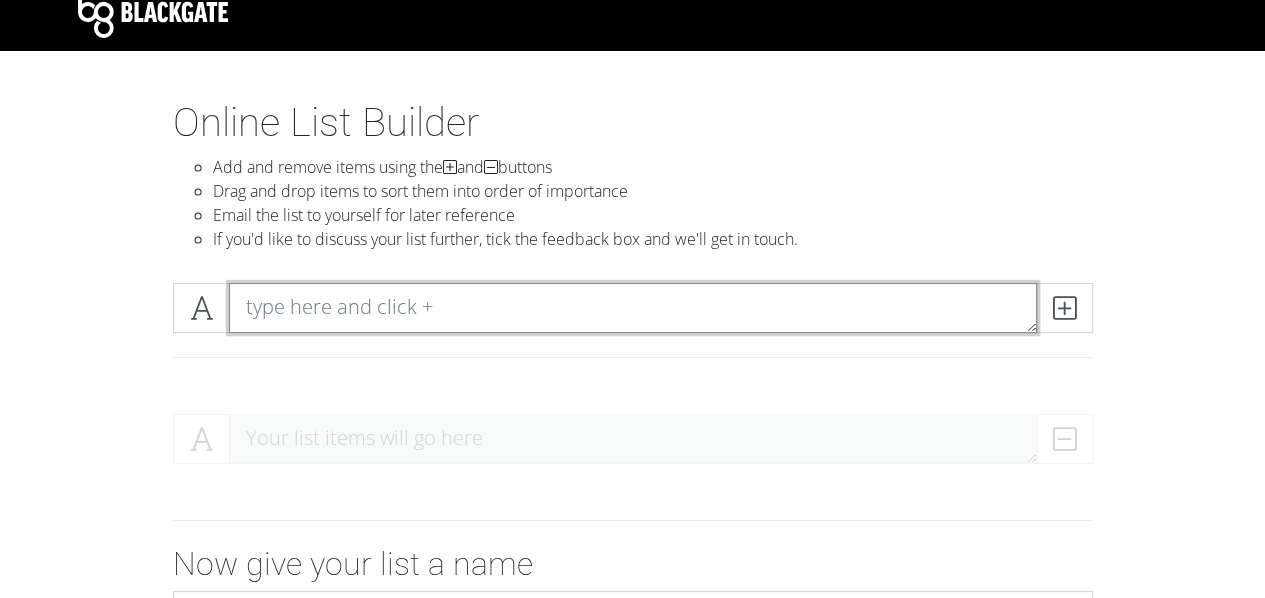 click at bounding box center [633, 308] 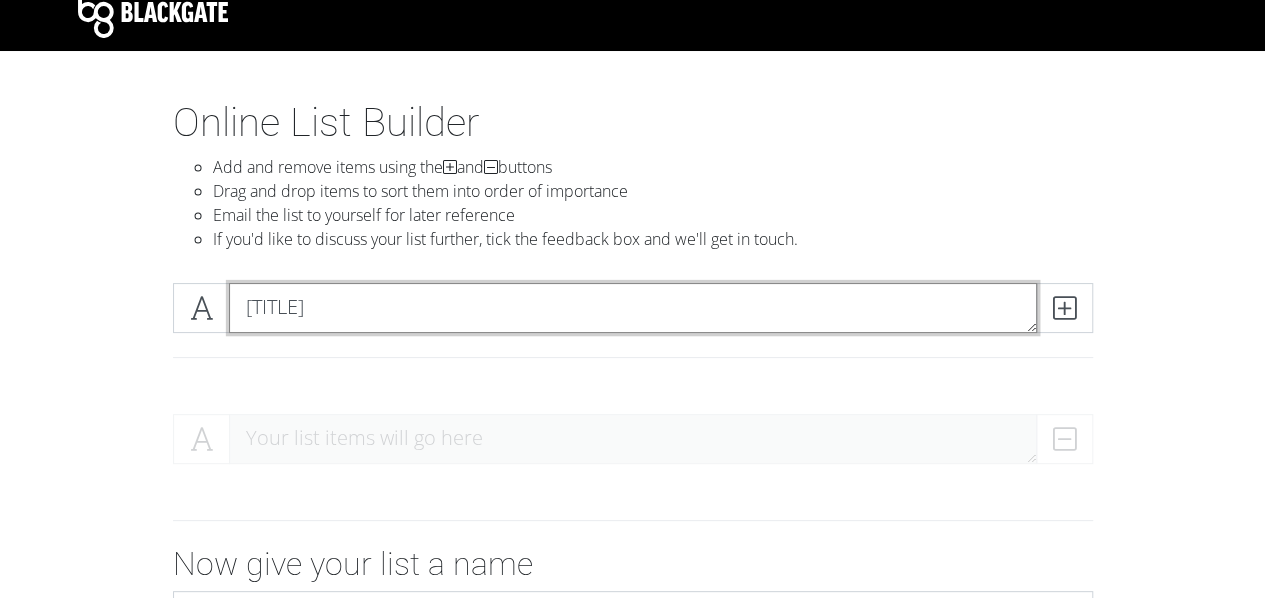 scroll, scrollTop: 0, scrollLeft: 0, axis: both 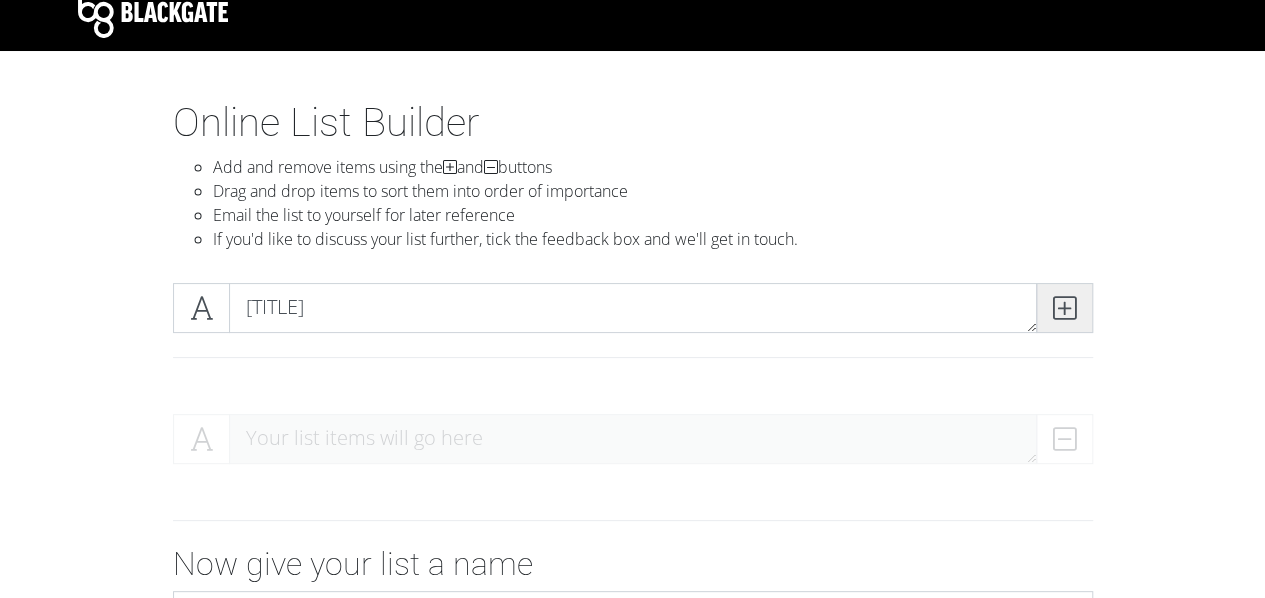 click at bounding box center [1064, 308] 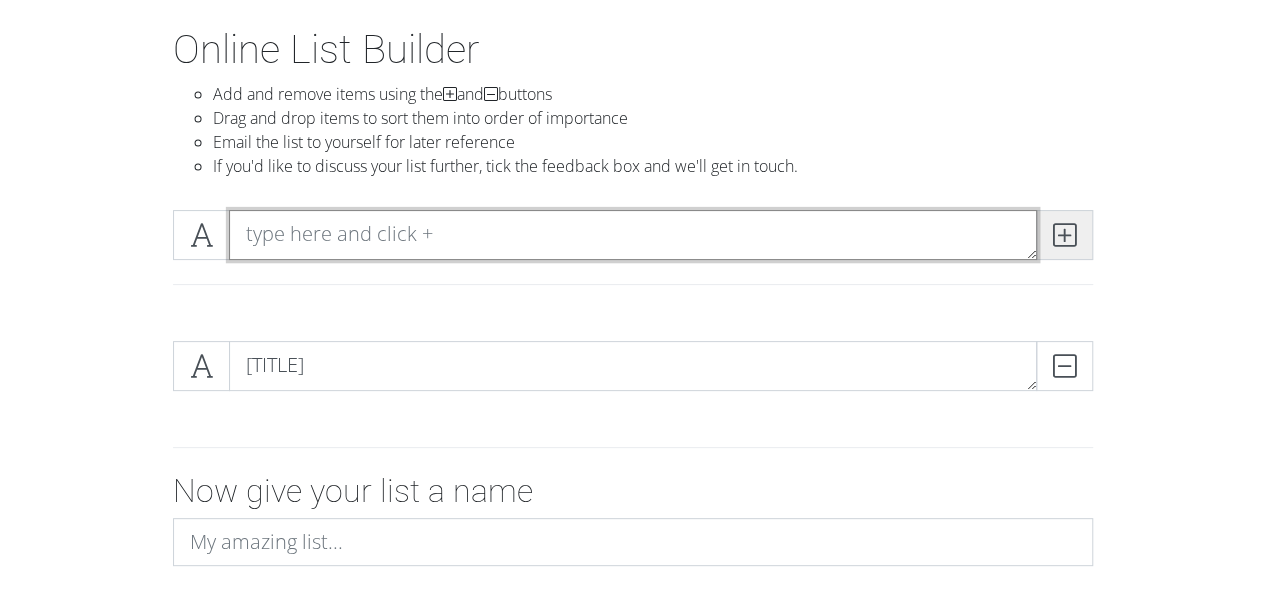 scroll, scrollTop: 121, scrollLeft: 0, axis: vertical 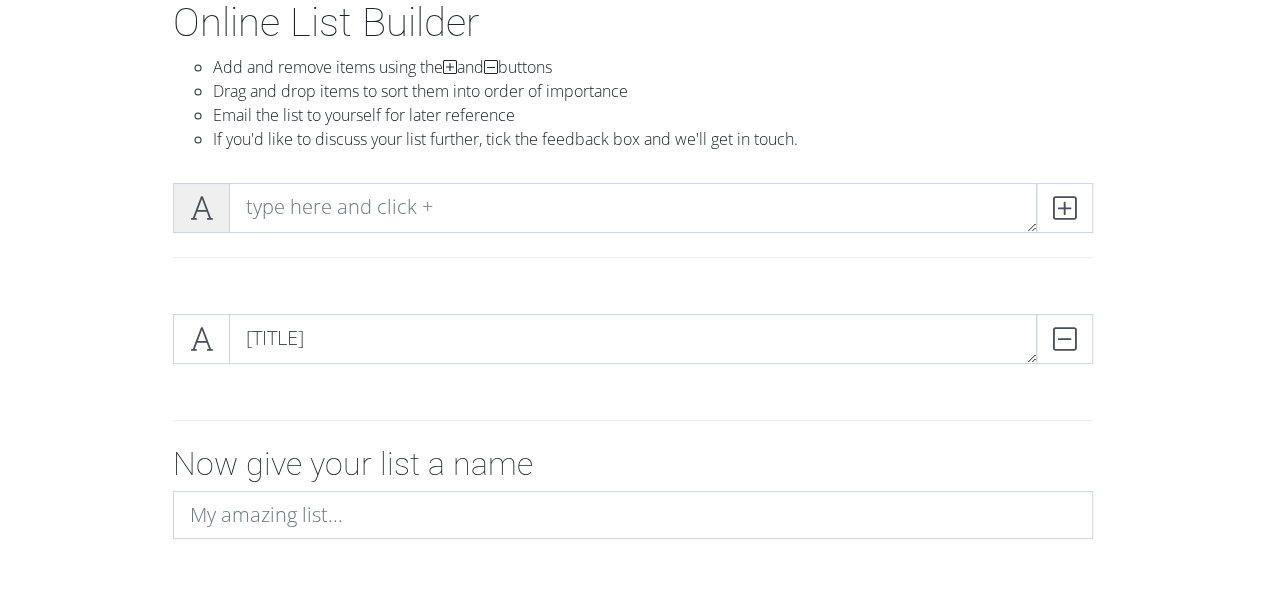 click at bounding box center [201, 208] 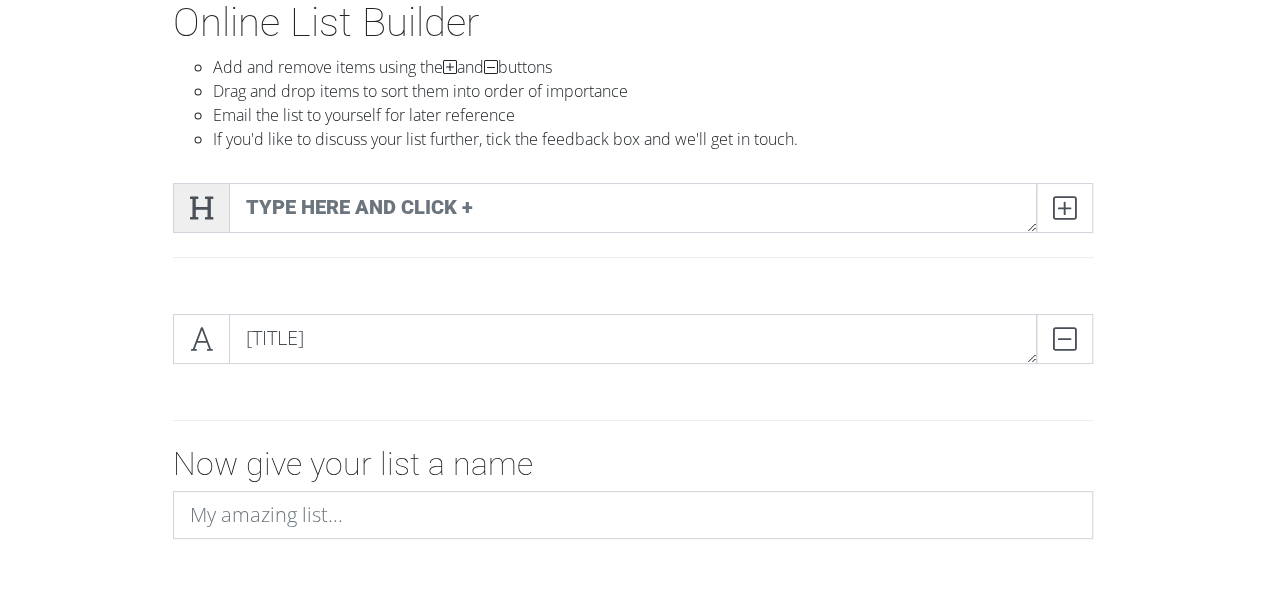 click at bounding box center (201, 208) 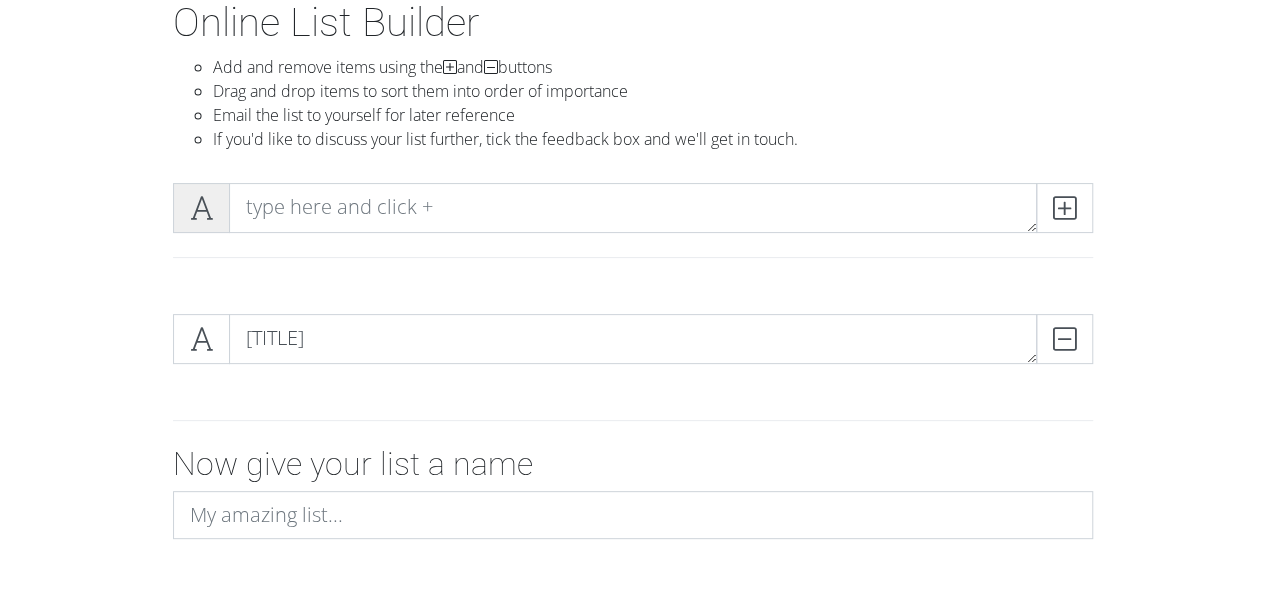 click at bounding box center [201, 208] 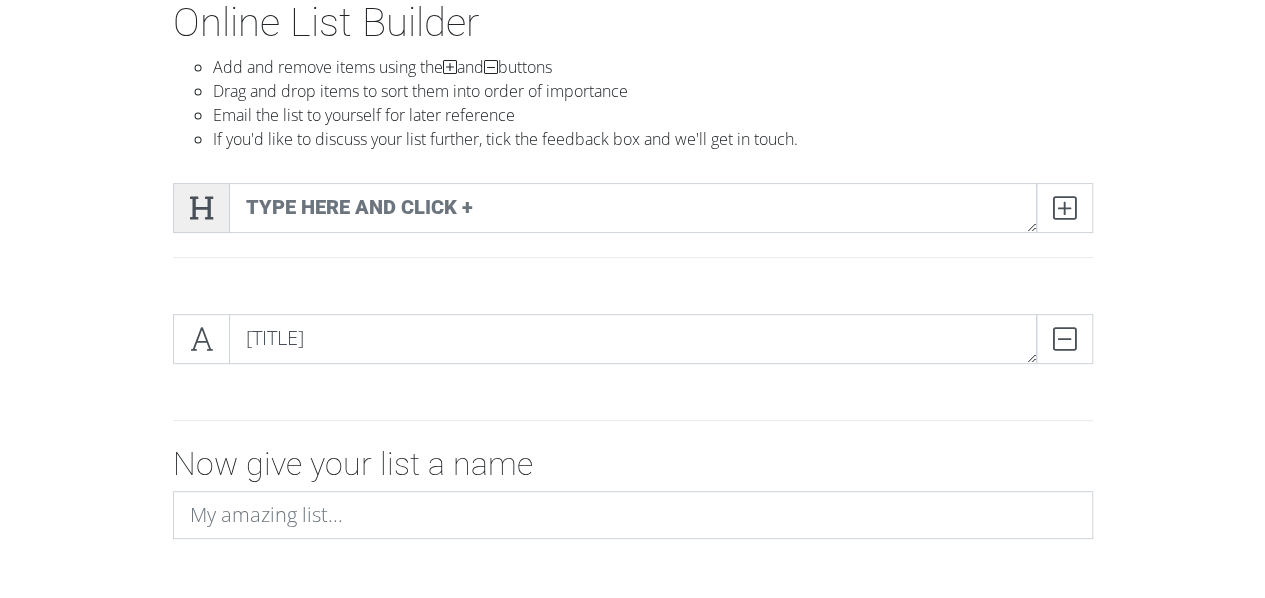 click at bounding box center [201, 208] 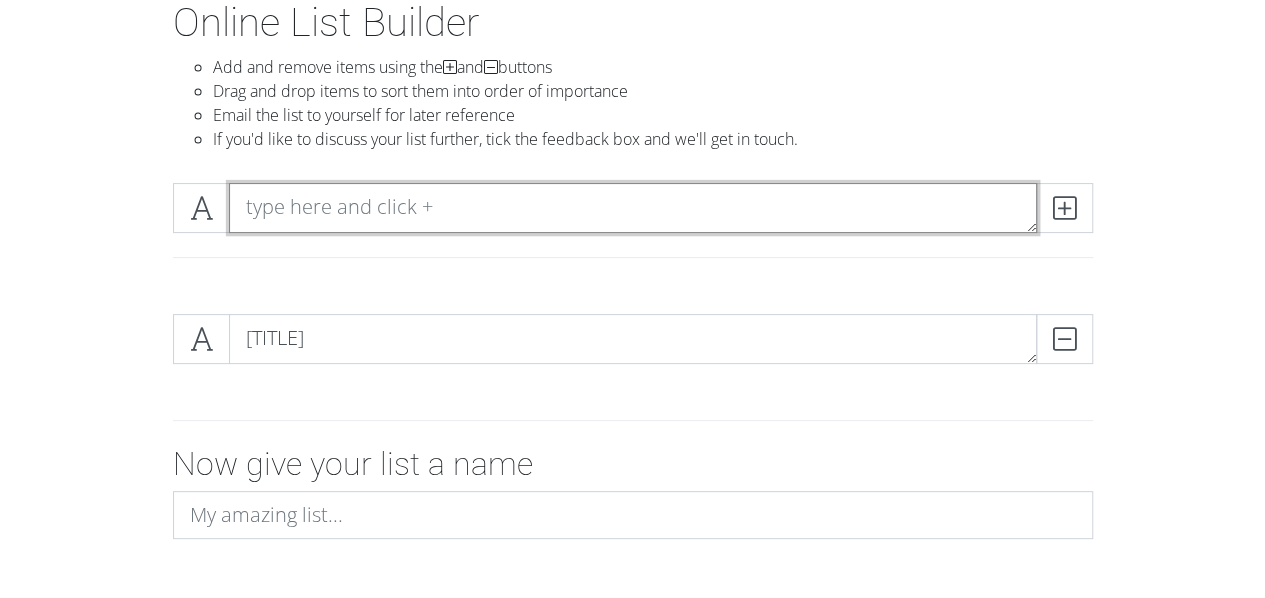 click at bounding box center (633, 208) 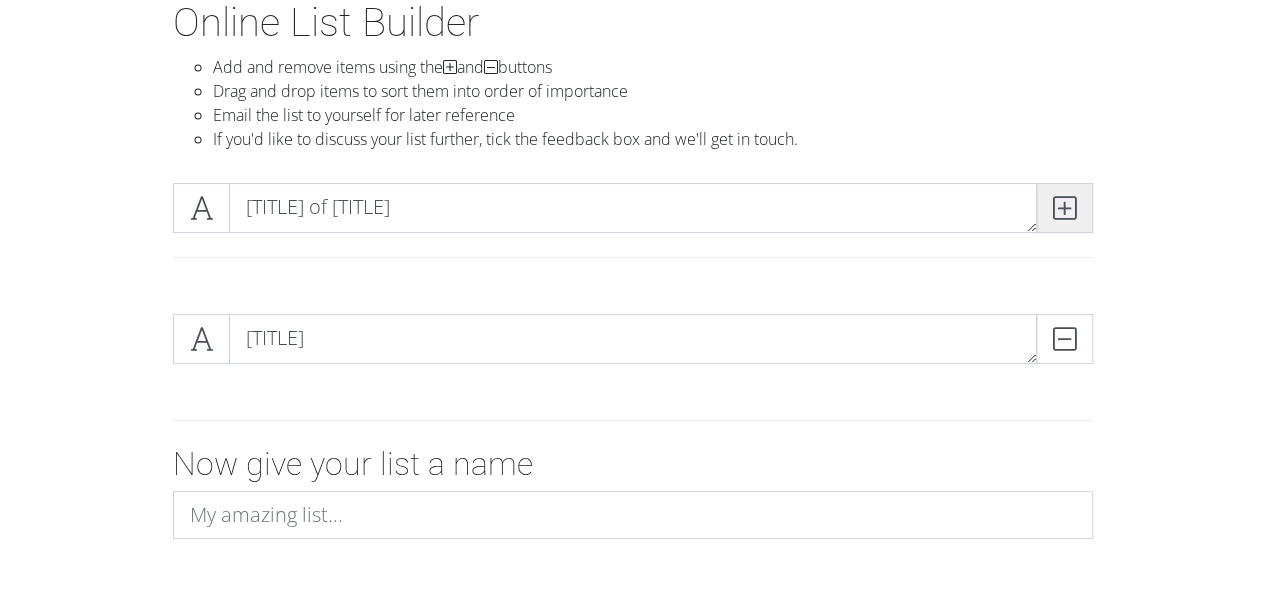 click at bounding box center (1064, 208) 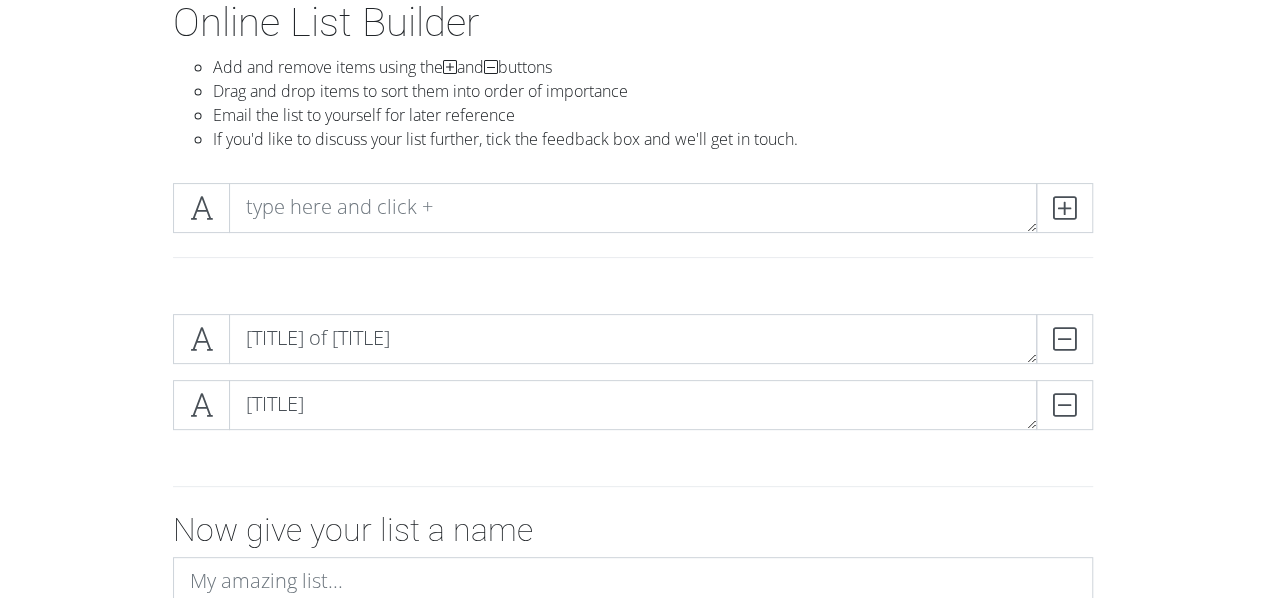 click at bounding box center (633, 380) 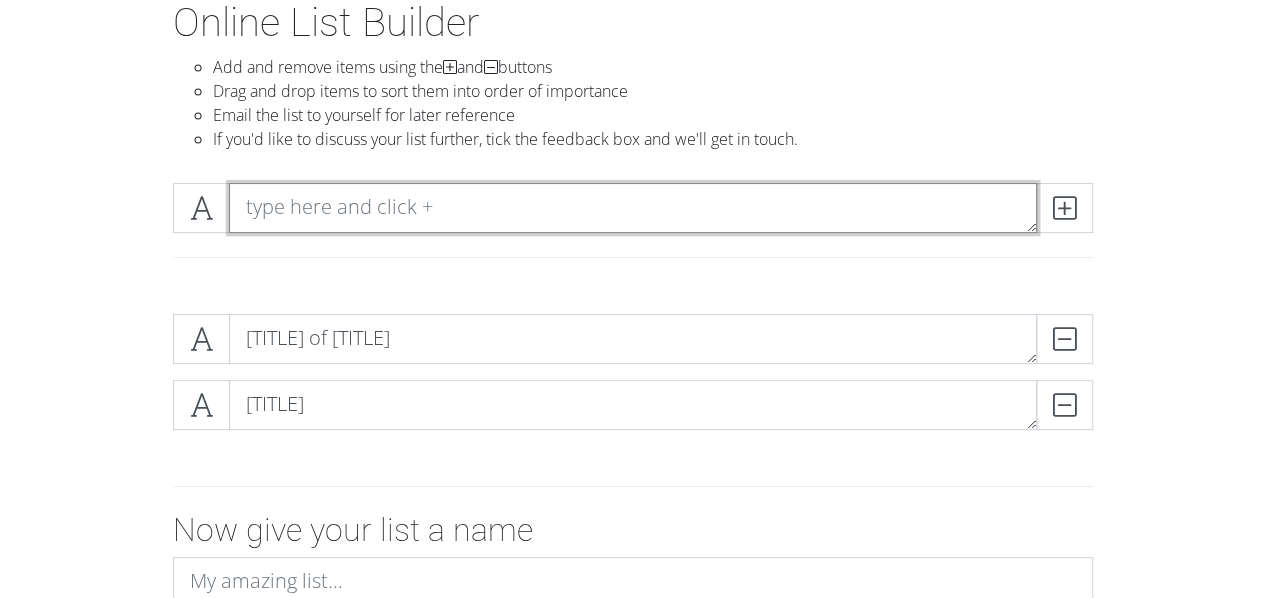 click at bounding box center [633, 208] 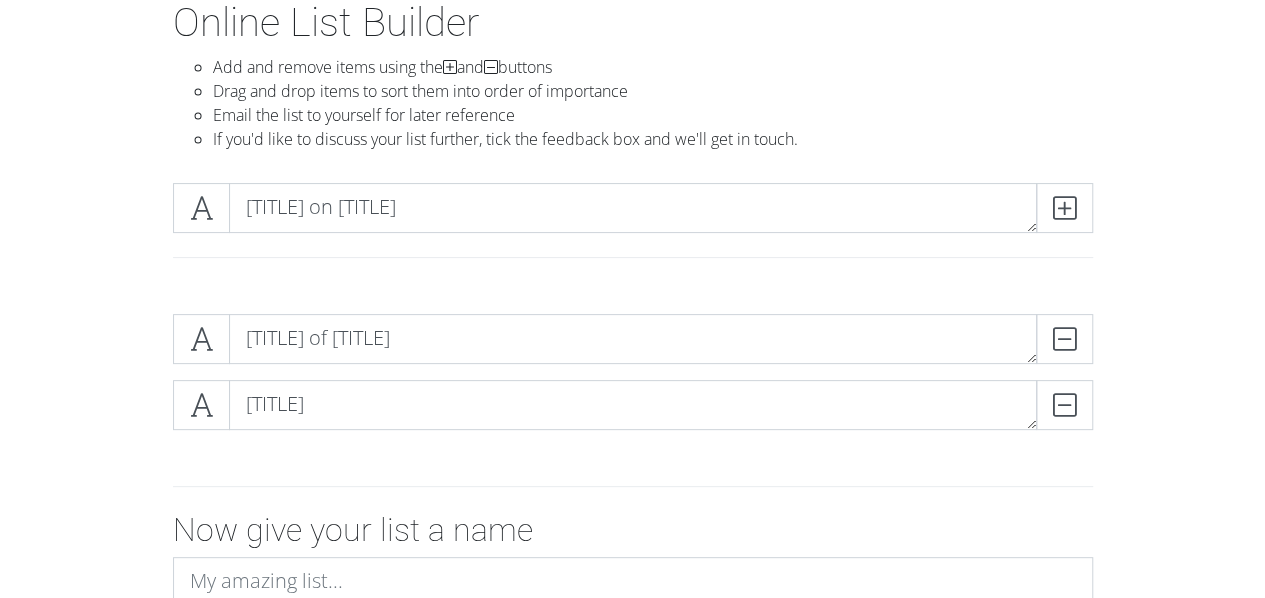 click on "[TITLE] on [TITLE]" at bounding box center (633, 232) 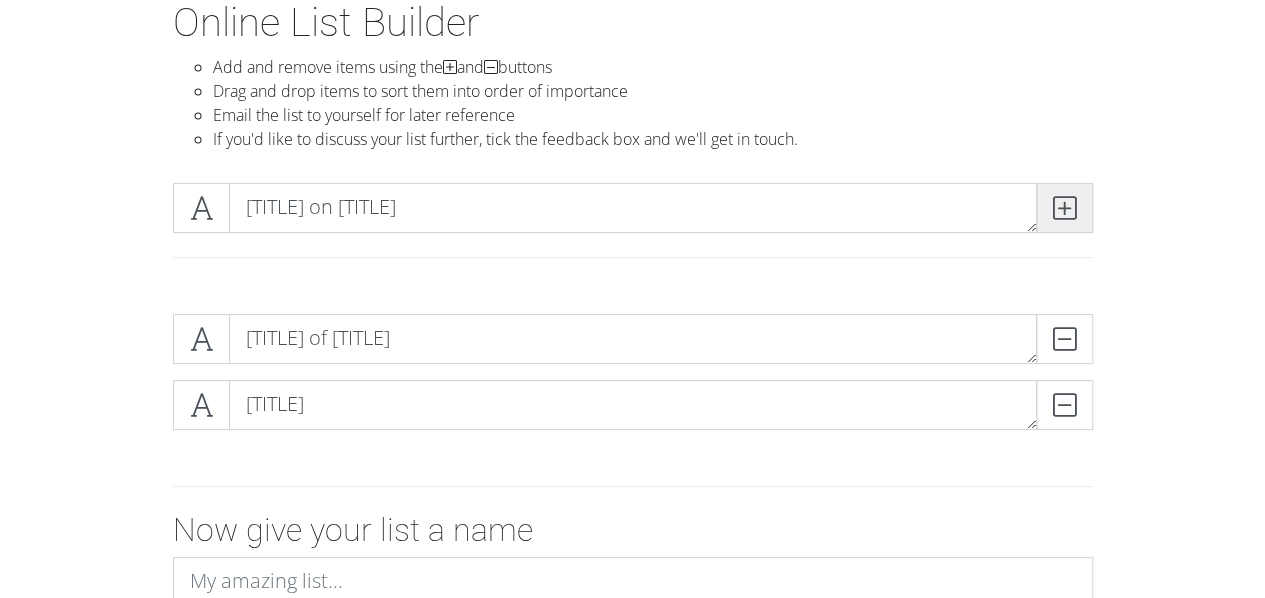 click at bounding box center [1064, 208] 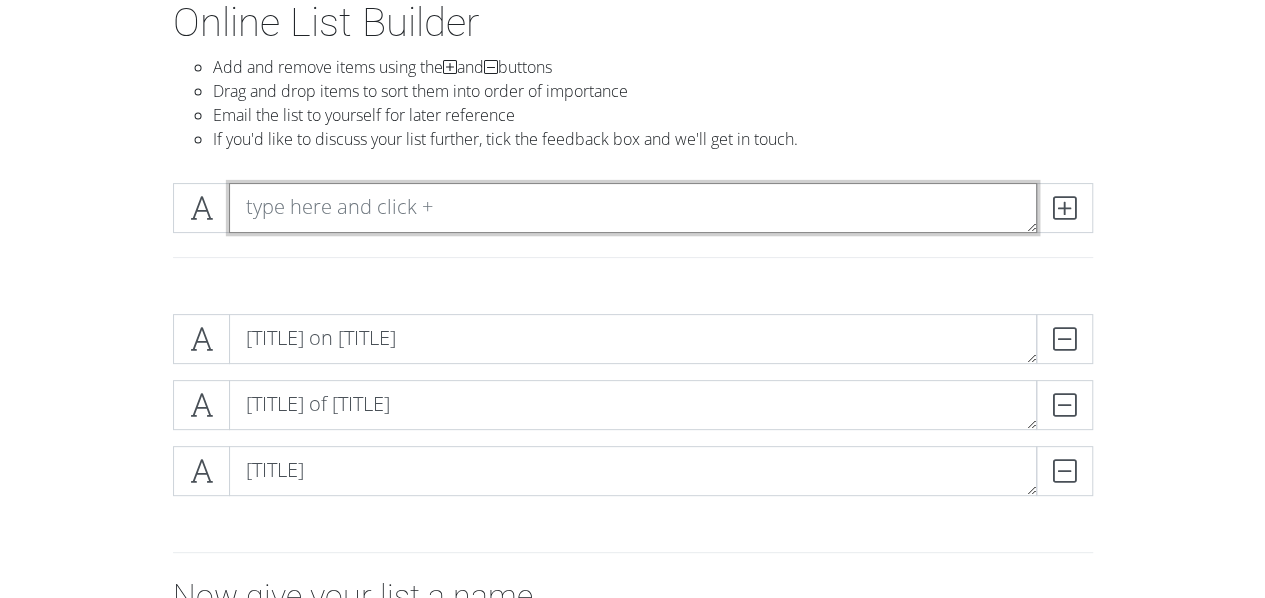 click at bounding box center (633, 208) 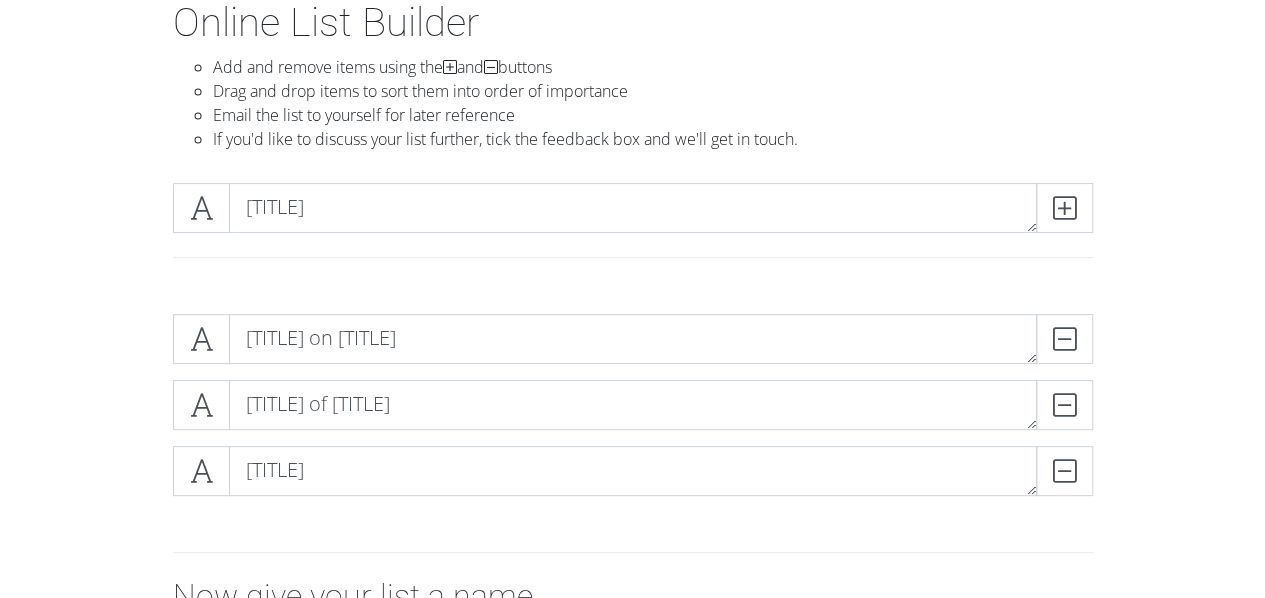 click on "[TITLE]" at bounding box center [633, 208] 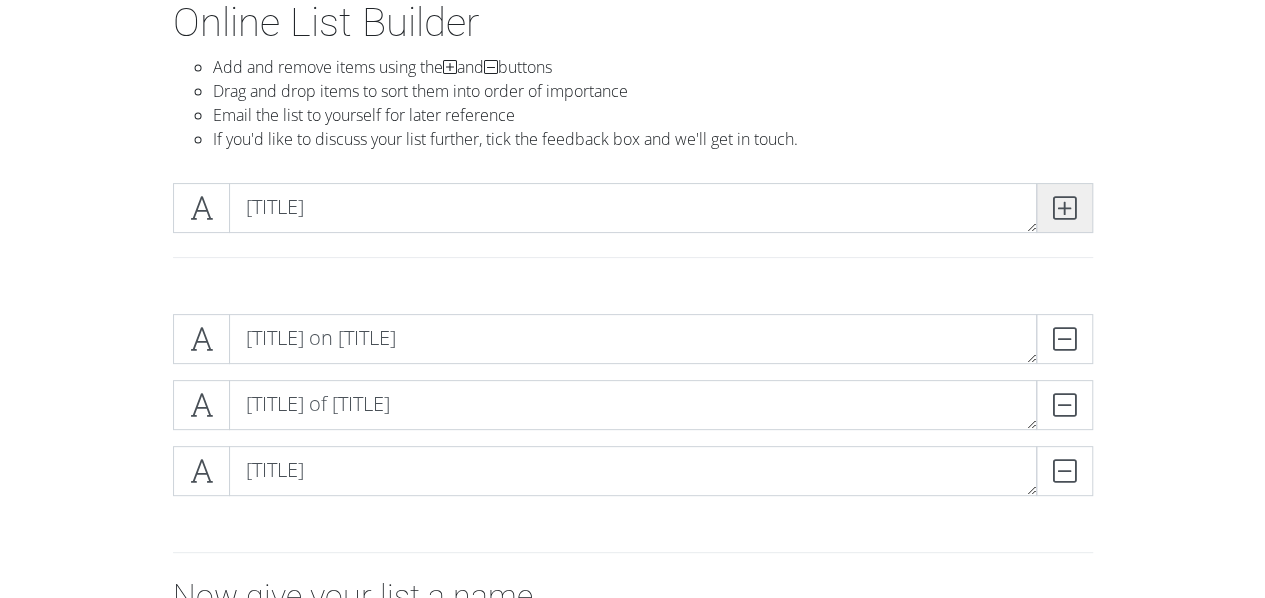 click at bounding box center [1064, 208] 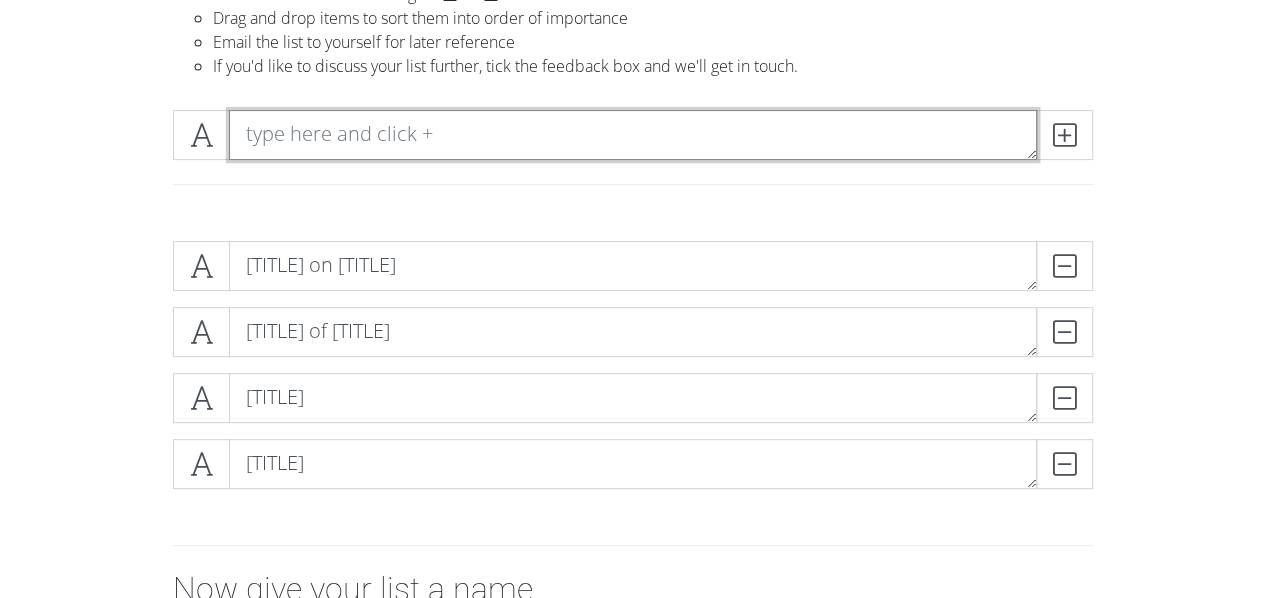 scroll, scrollTop: 221, scrollLeft: 0, axis: vertical 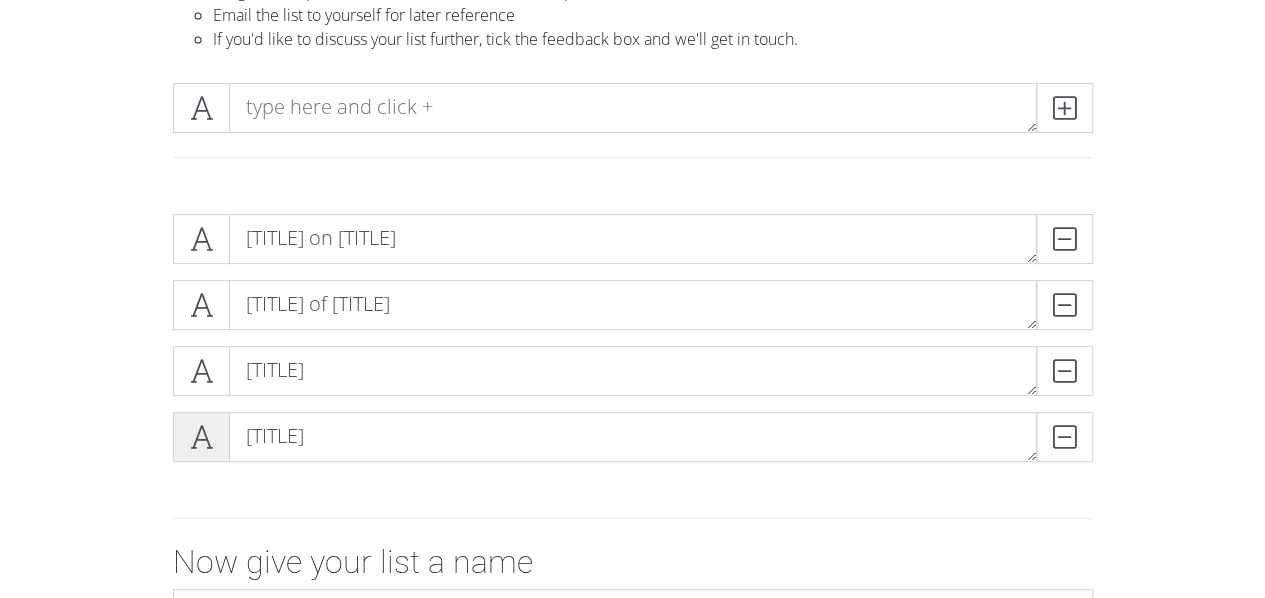 click at bounding box center (201, 437) 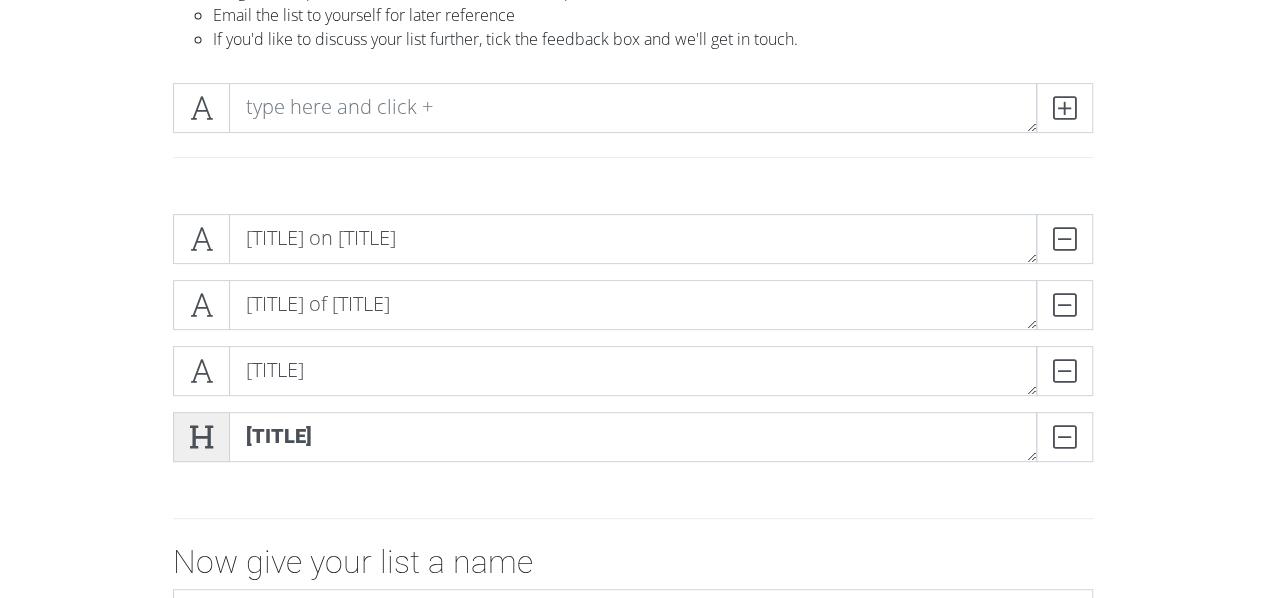 click at bounding box center [201, 437] 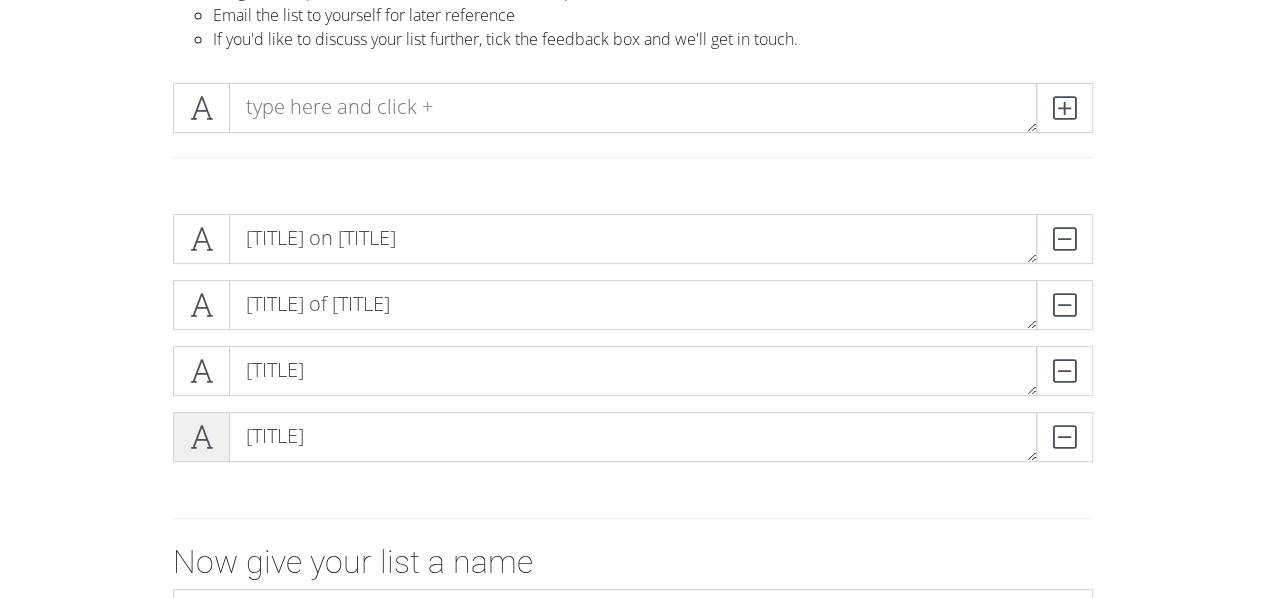 click at bounding box center (201, 437) 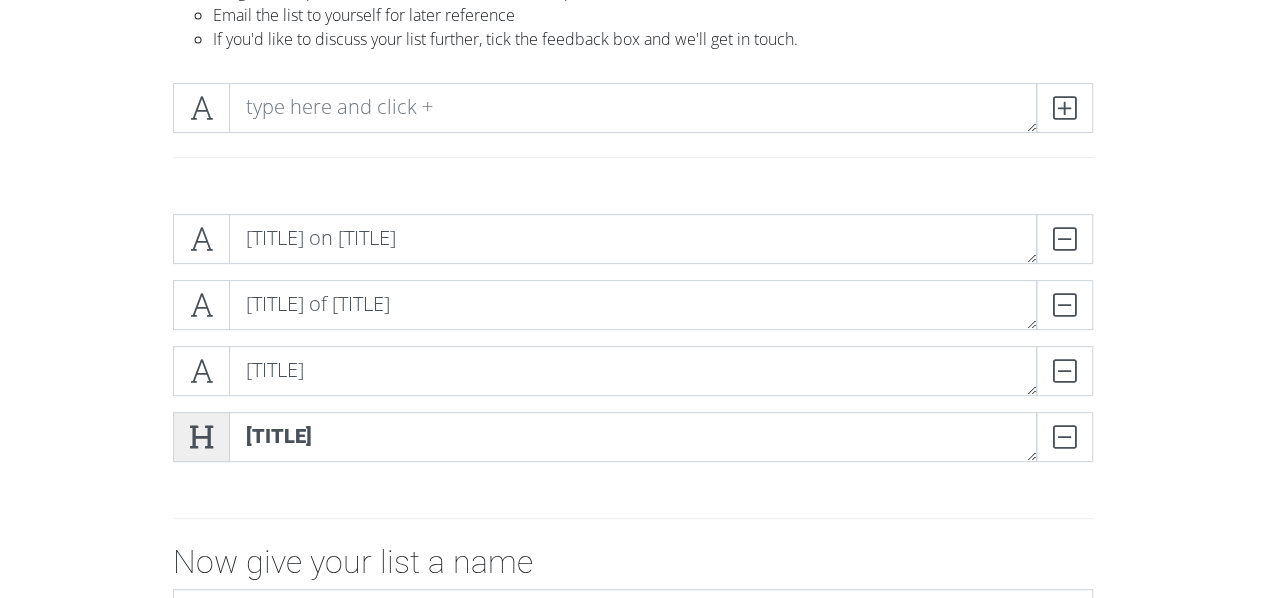 click at bounding box center (201, 437) 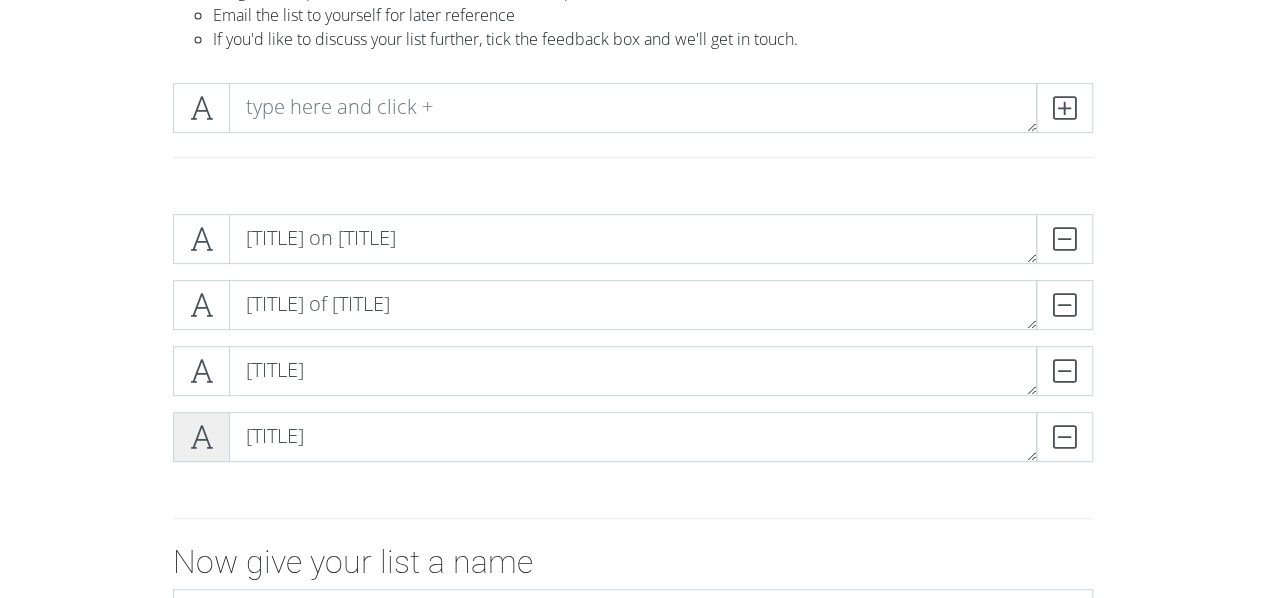 click at bounding box center [201, 437] 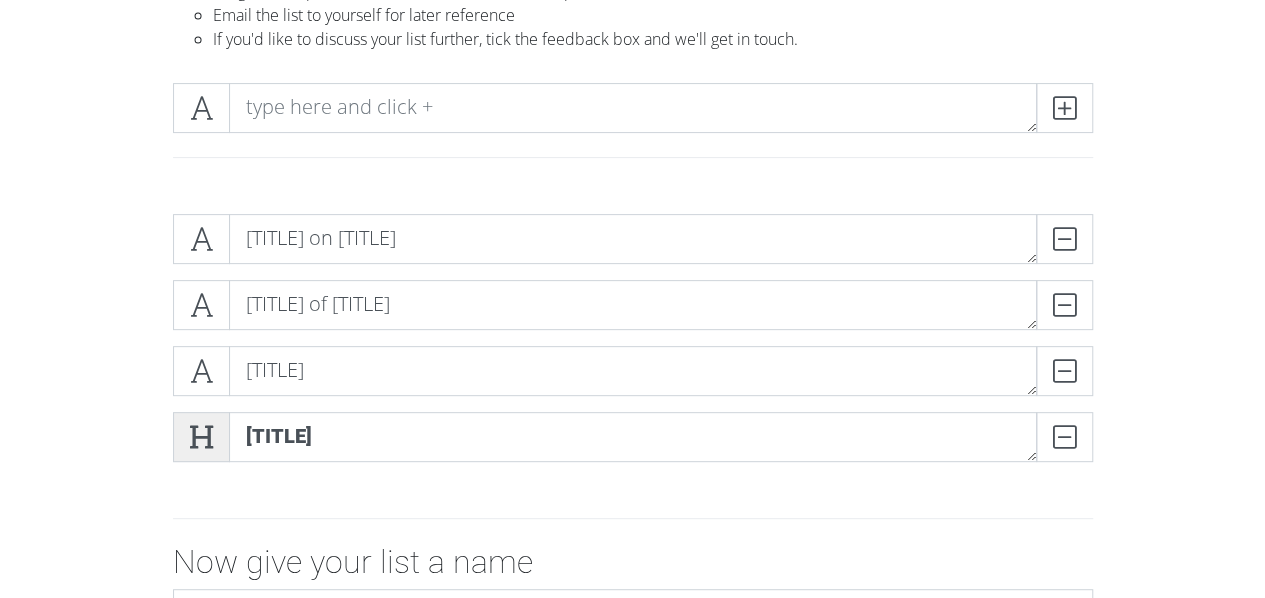 click at bounding box center (201, 437) 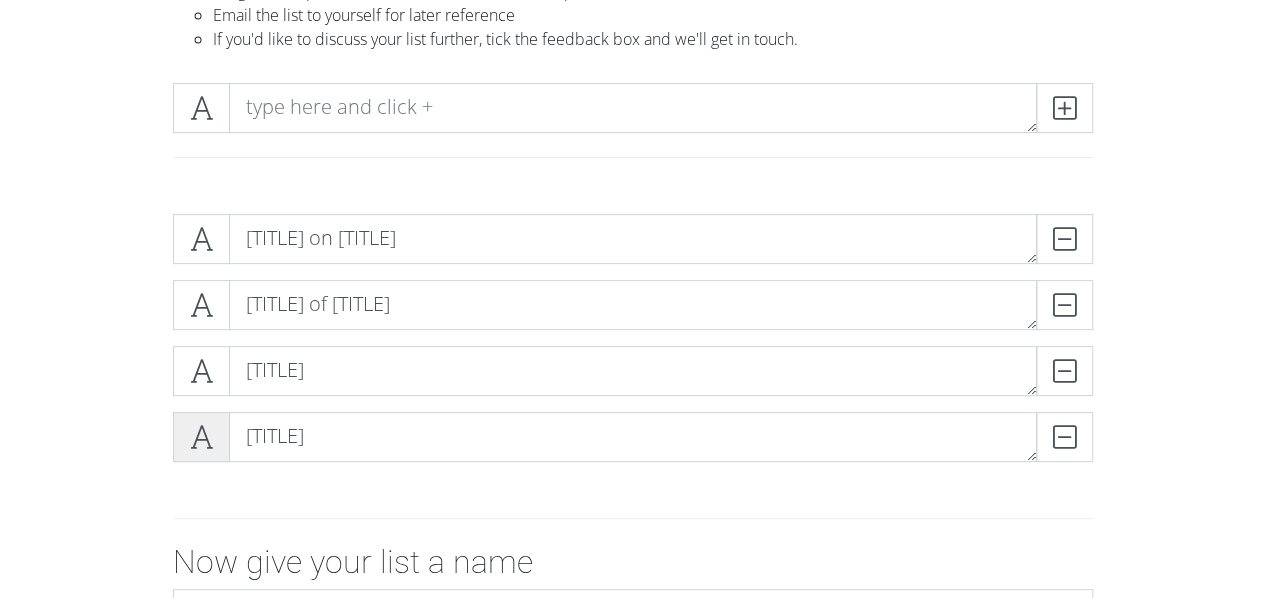 click at bounding box center (201, 437) 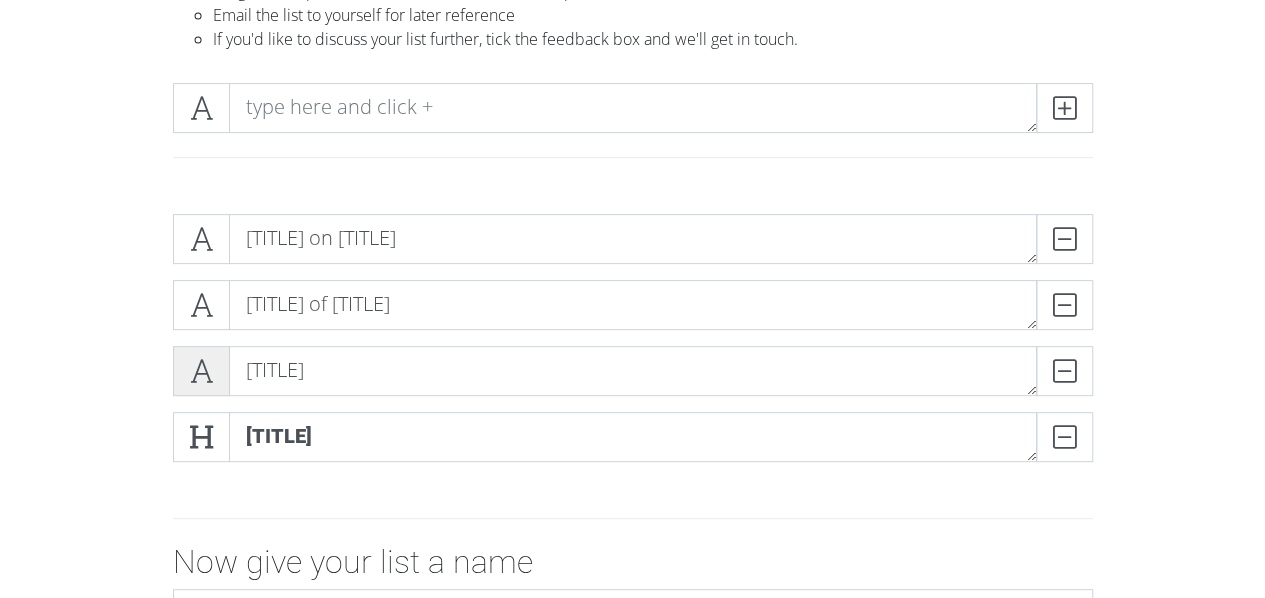 click at bounding box center (201, 371) 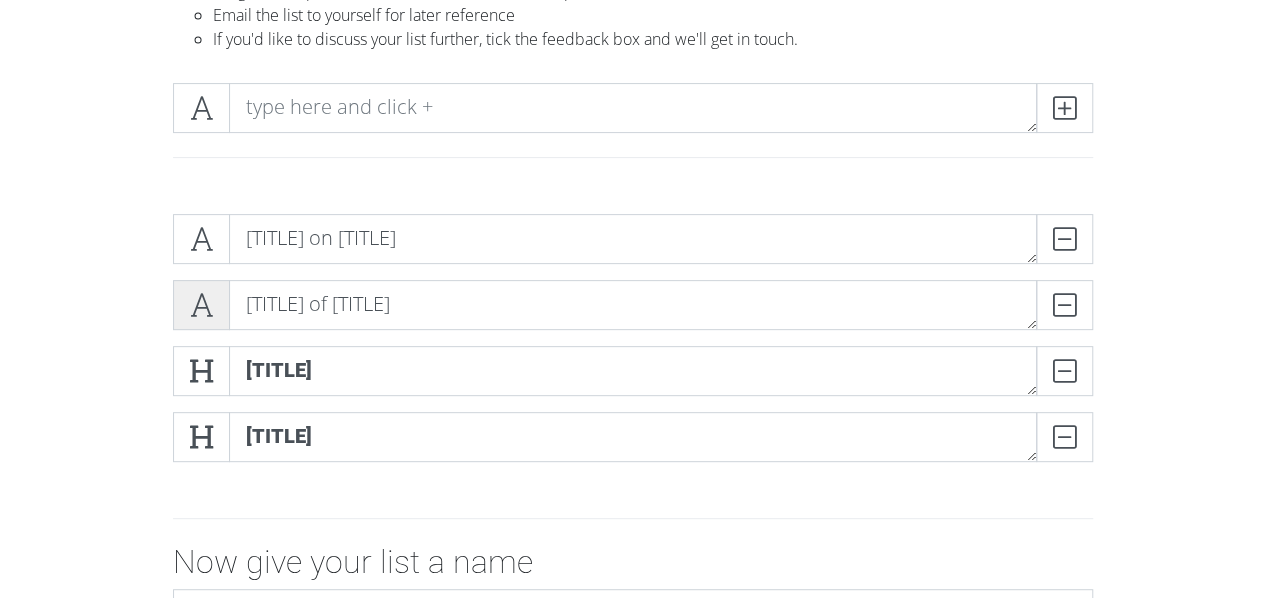 click at bounding box center (201, 305) 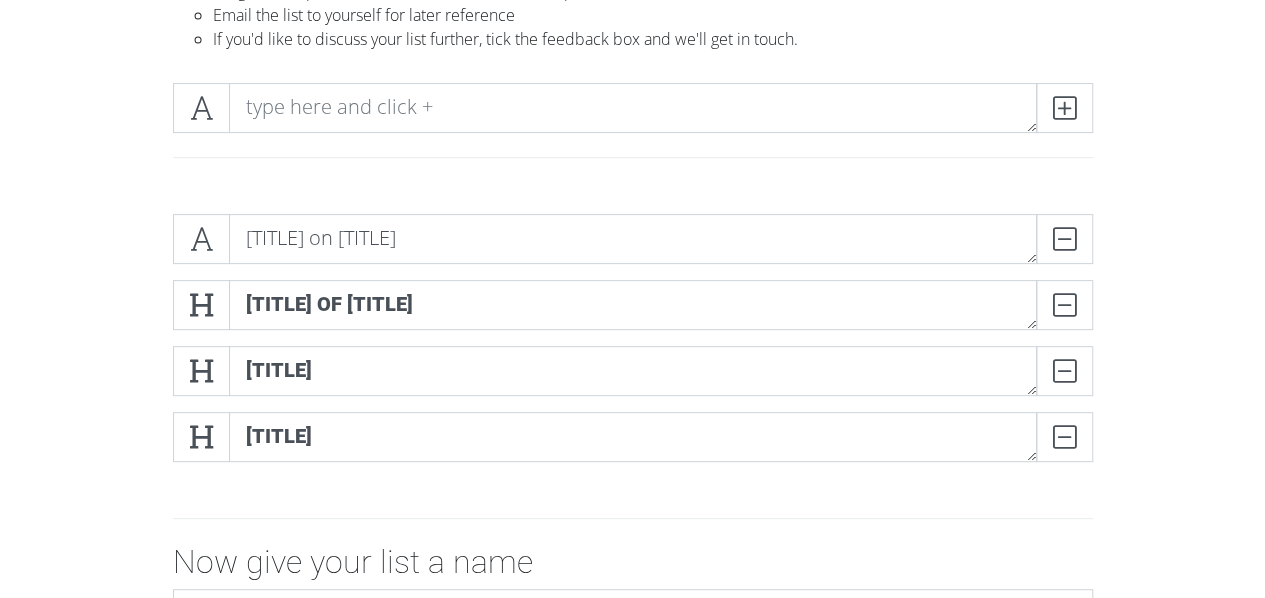 click on "[TITLE] on [TITLE]
DELETE" at bounding box center (633, 247) 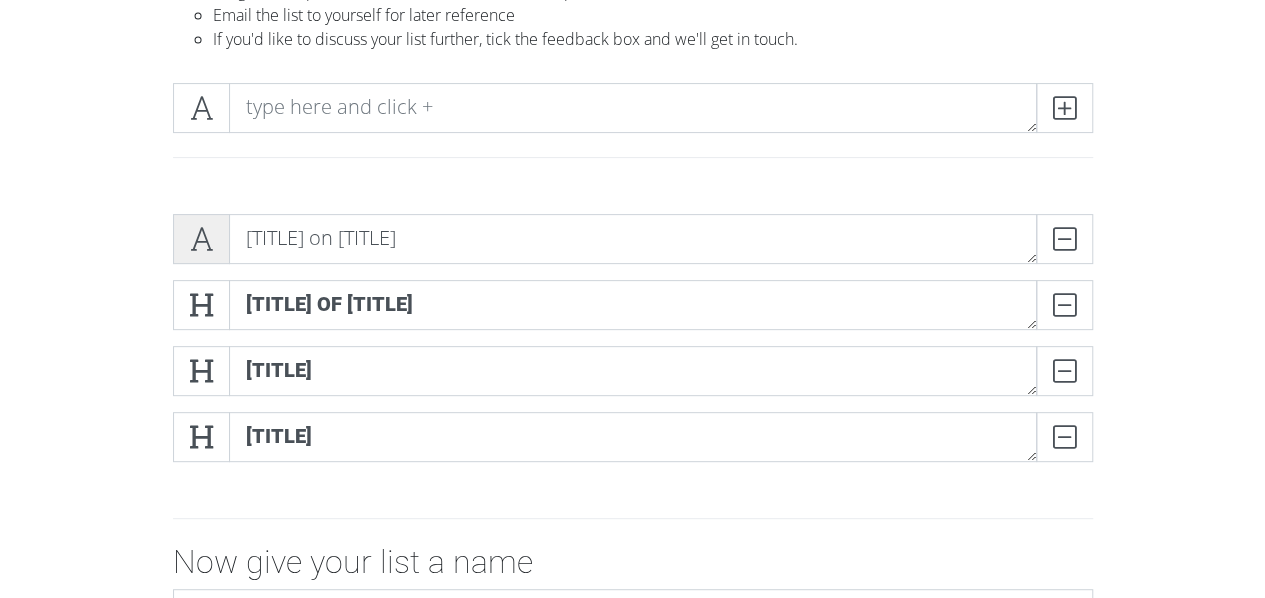 click at bounding box center [201, 239] 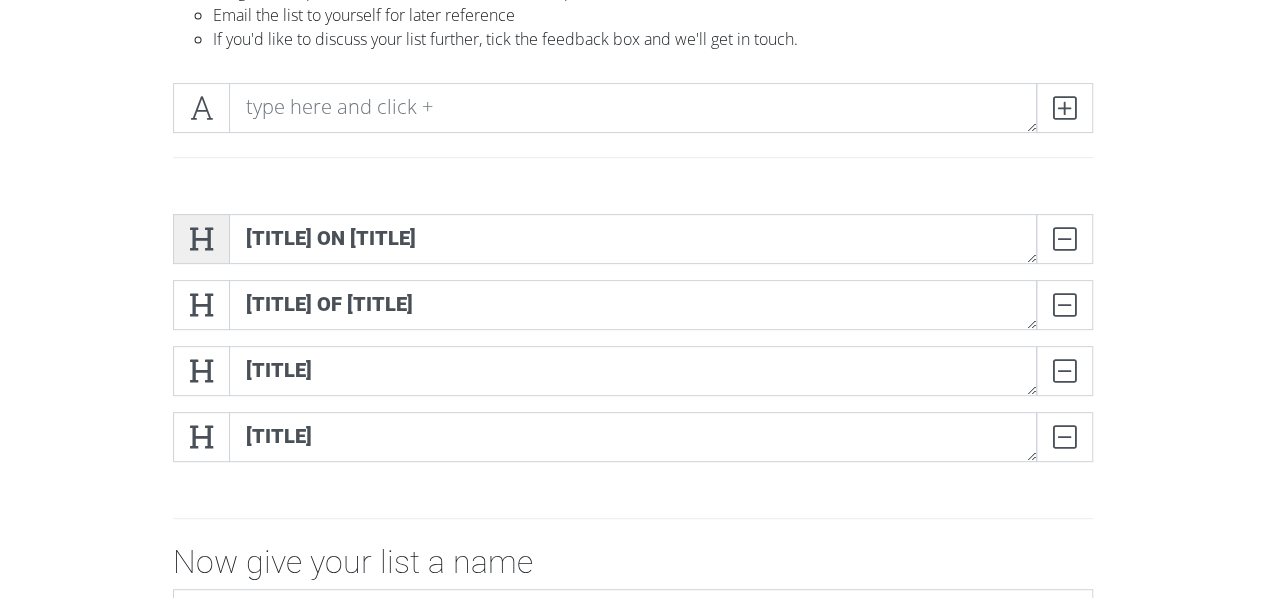 click at bounding box center [201, 239] 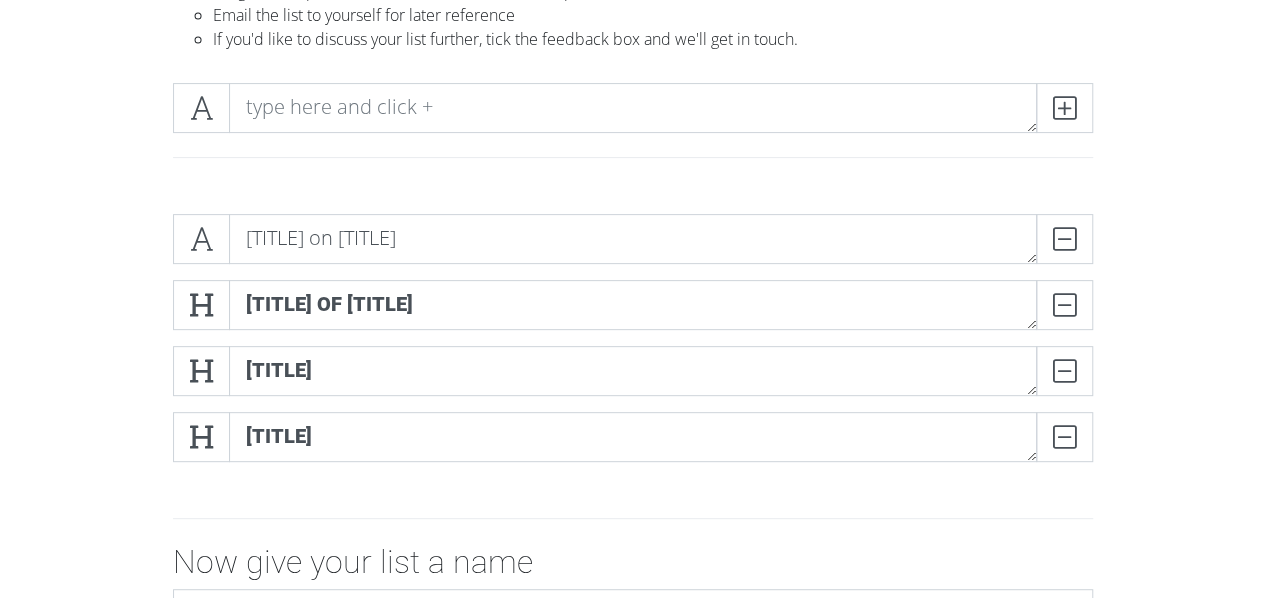 drag, startPoint x: 207, startPoint y: 293, endPoint x: 194, endPoint y: 339, distance: 47.801674 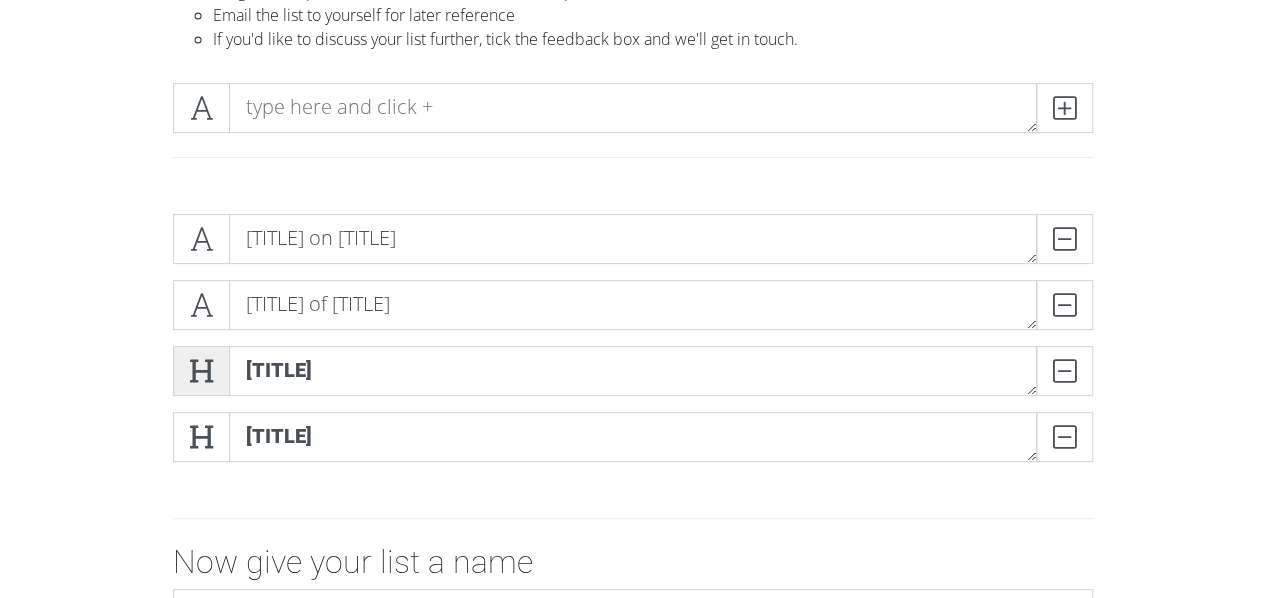 click at bounding box center [201, 371] 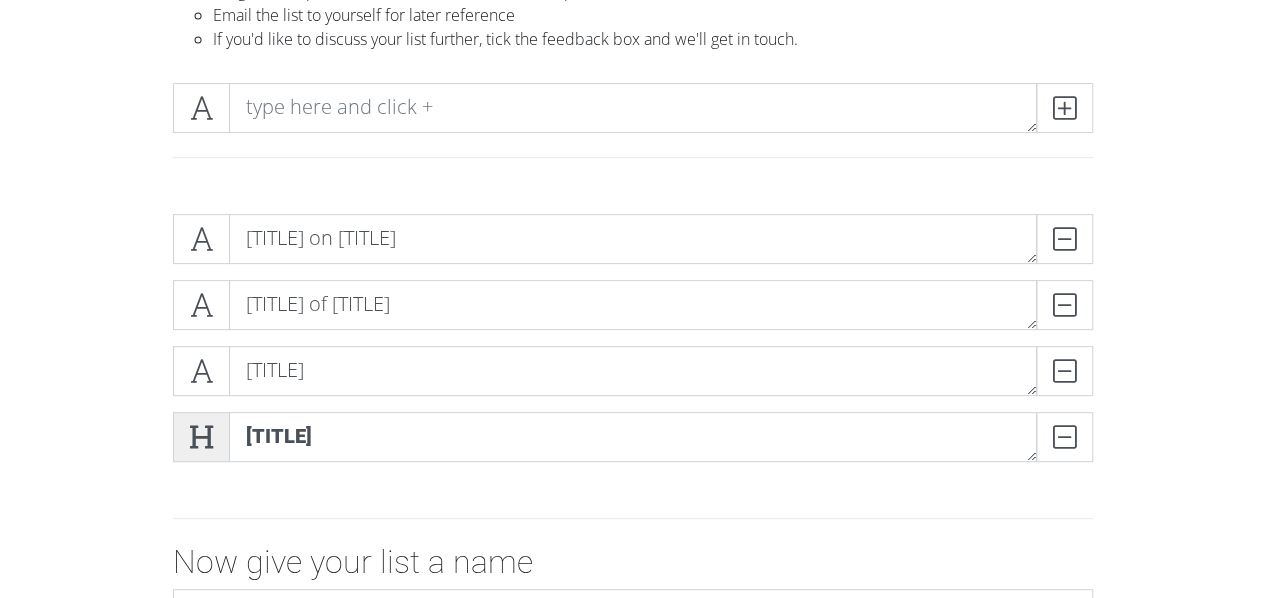 click at bounding box center (201, 437) 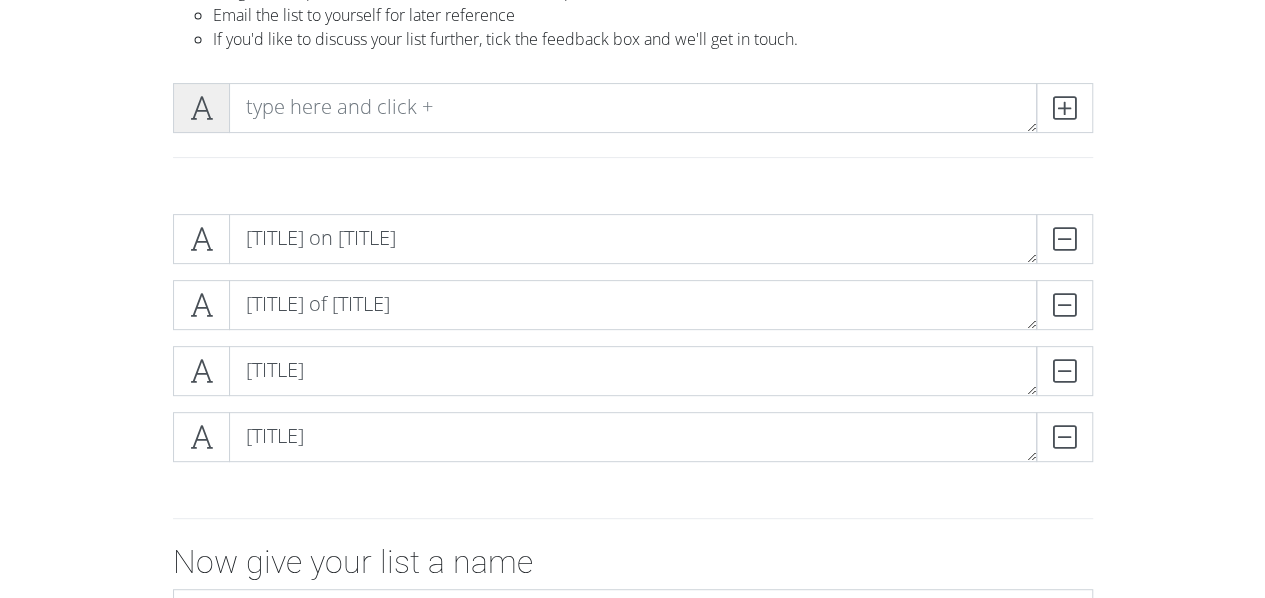 click at bounding box center (201, 108) 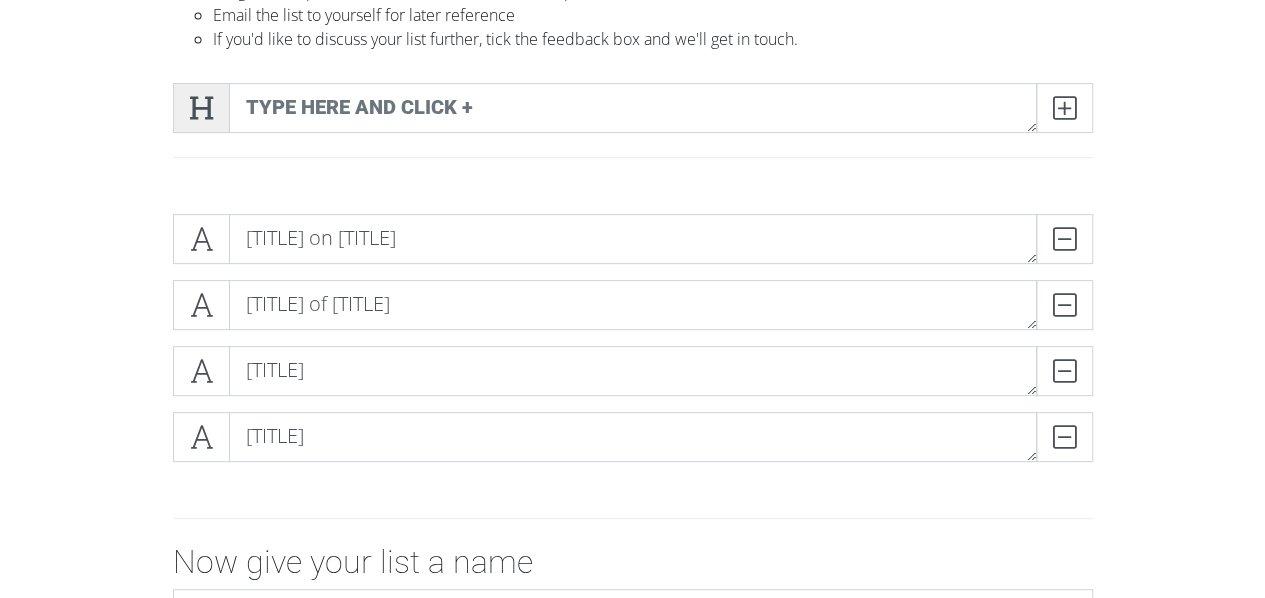 click at bounding box center (201, 108) 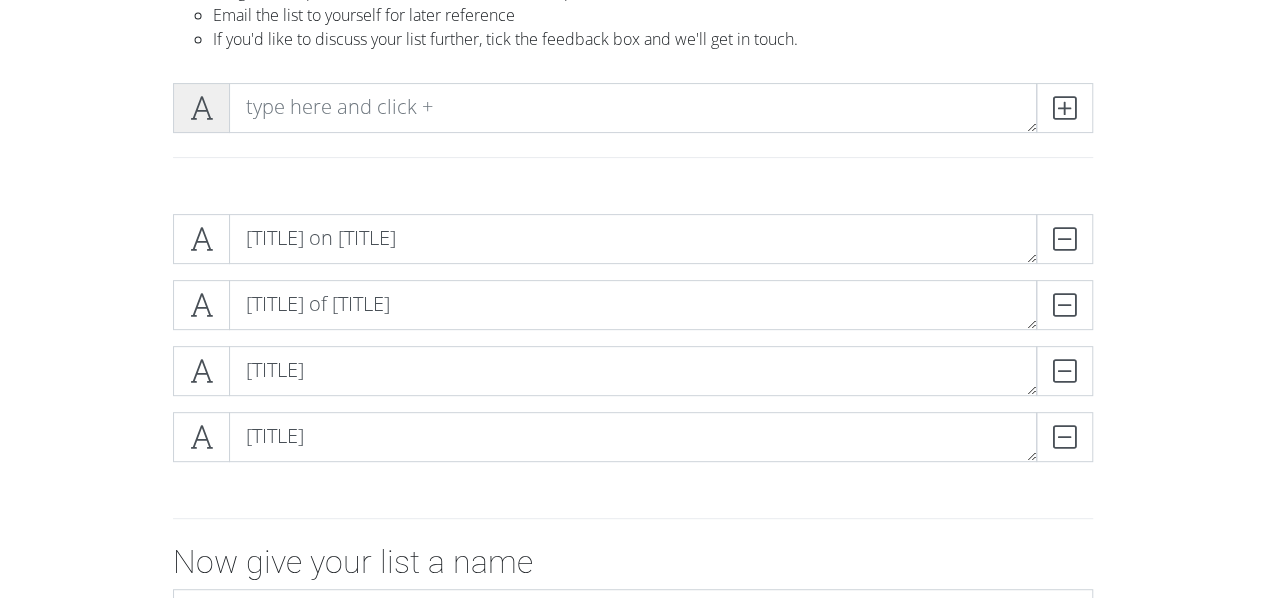 click at bounding box center [201, 108] 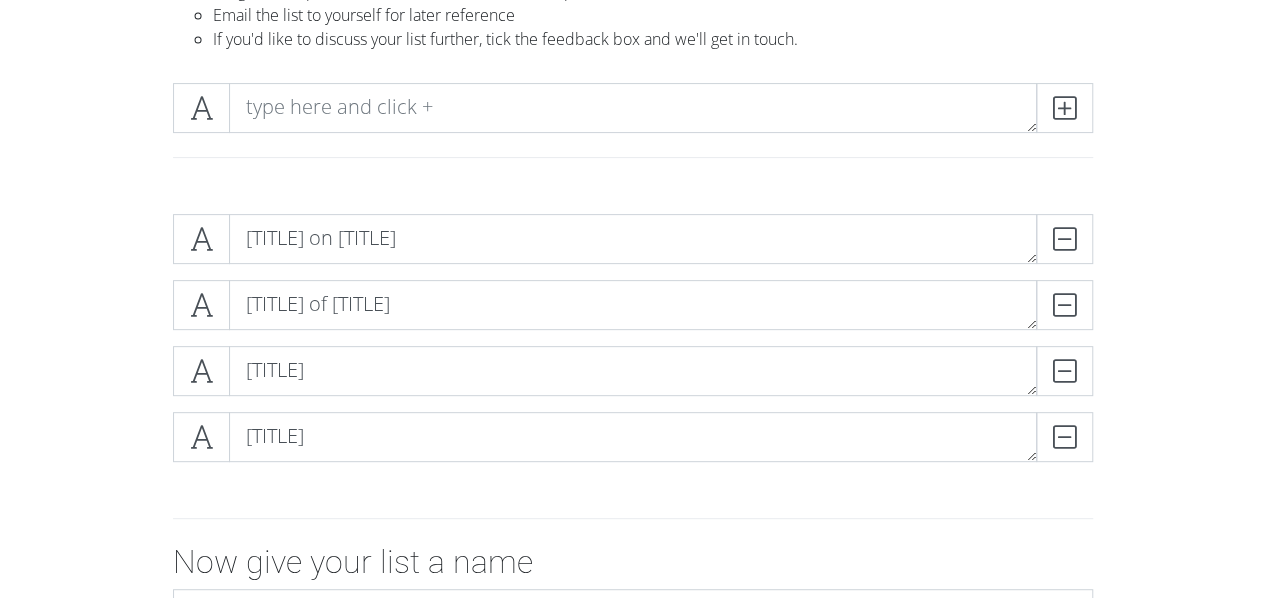 click at bounding box center (201, 108) 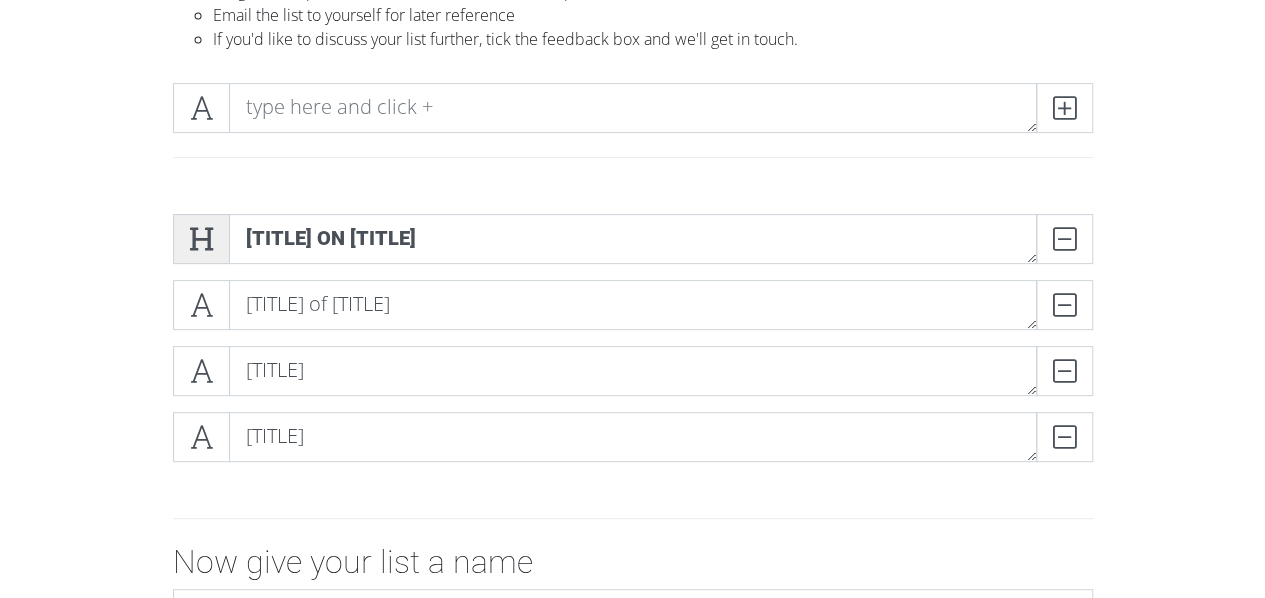 click at bounding box center [201, 239] 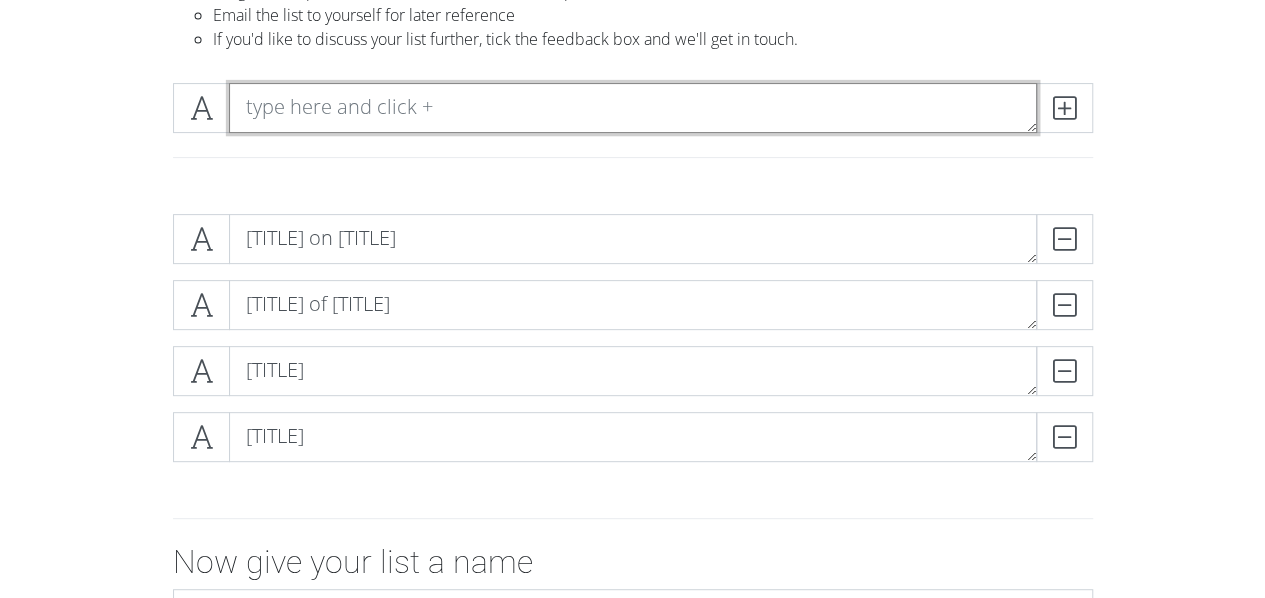 click at bounding box center [633, 108] 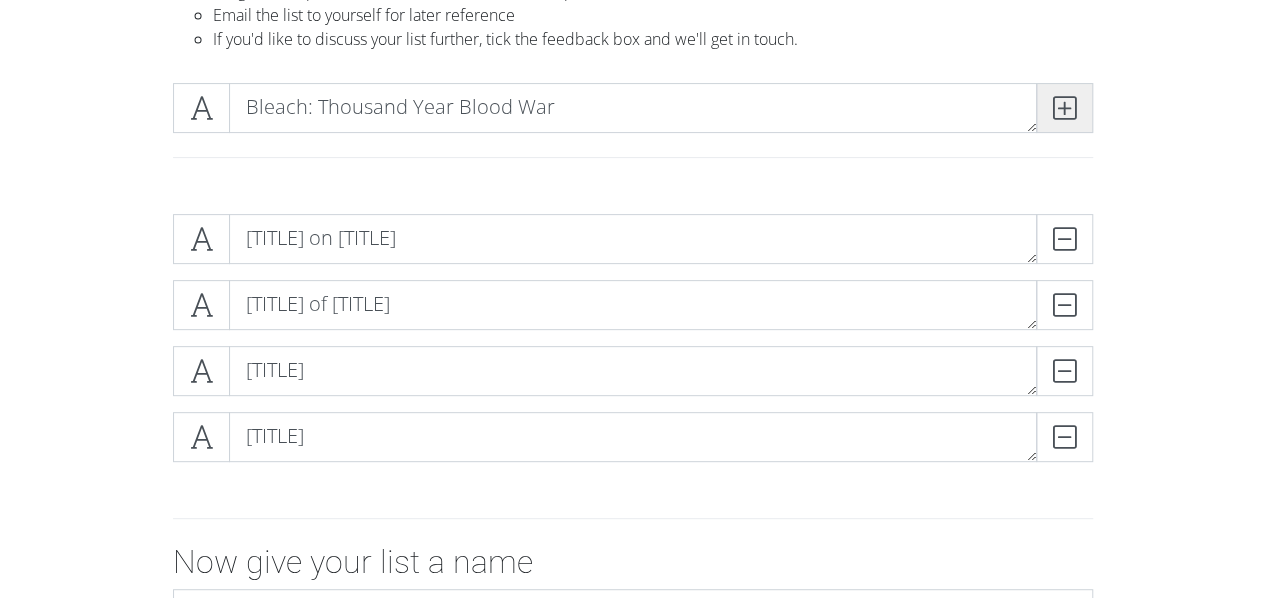 click at bounding box center (1064, 108) 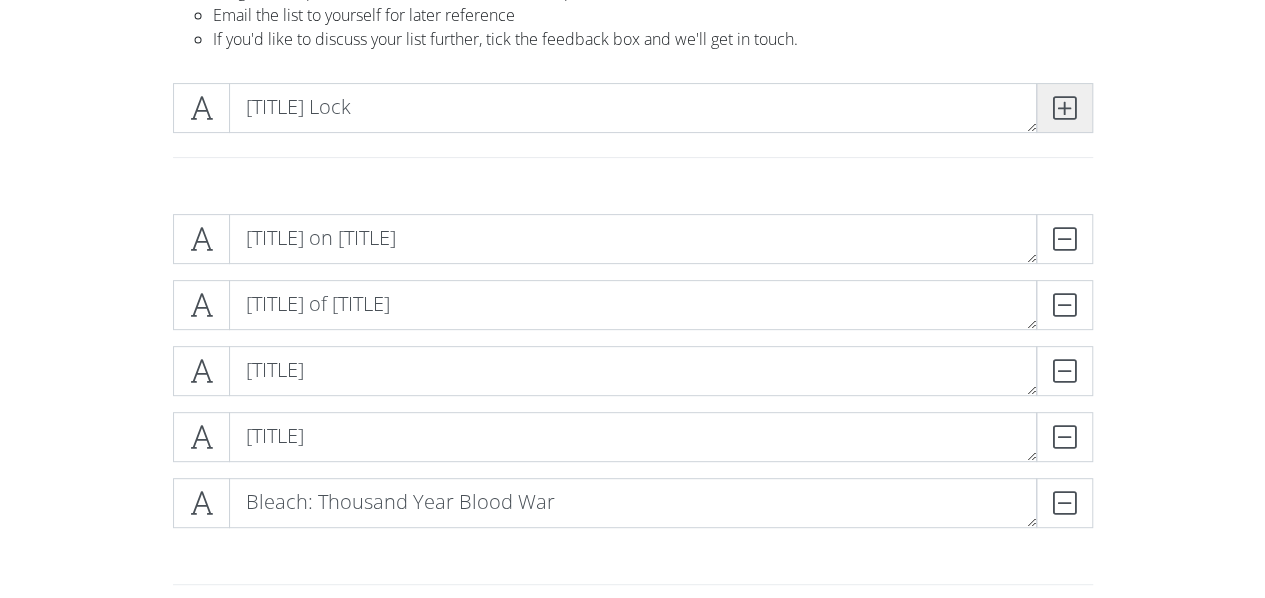 click at bounding box center [1064, 108] 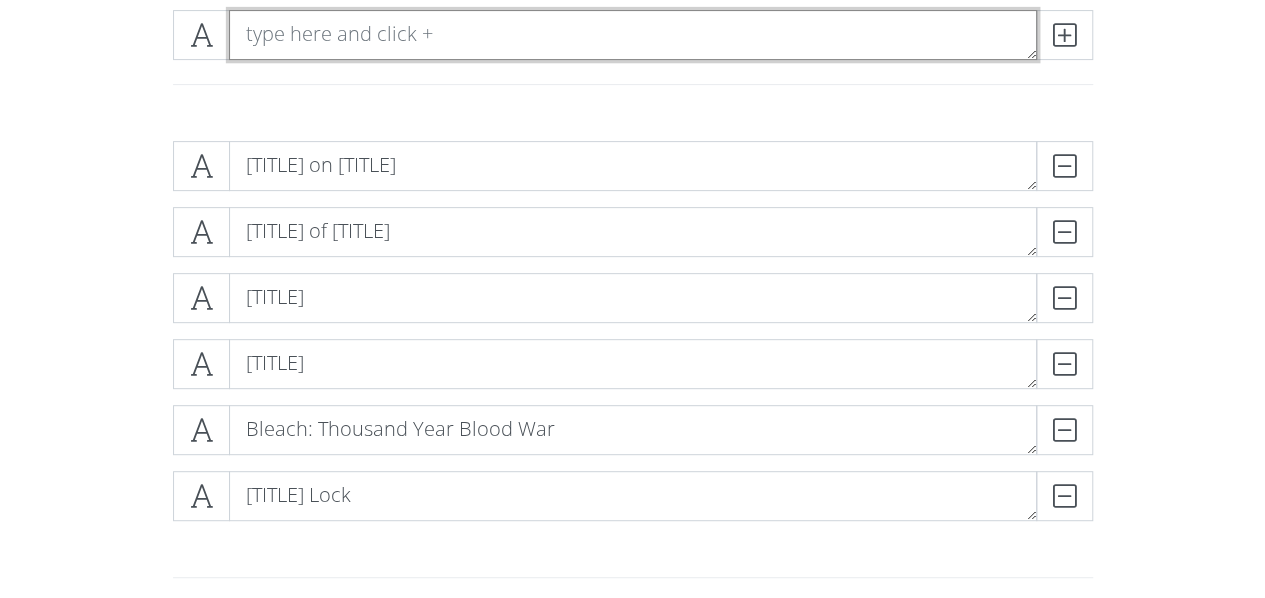 scroll, scrollTop: 321, scrollLeft: 0, axis: vertical 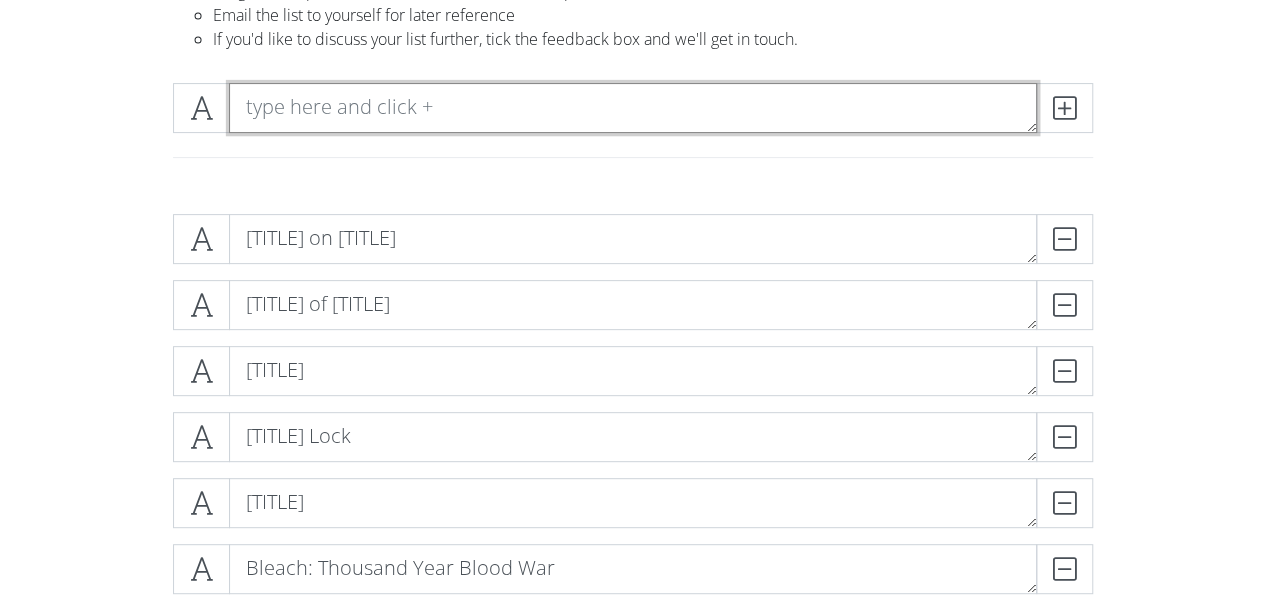 click at bounding box center (633, 108) 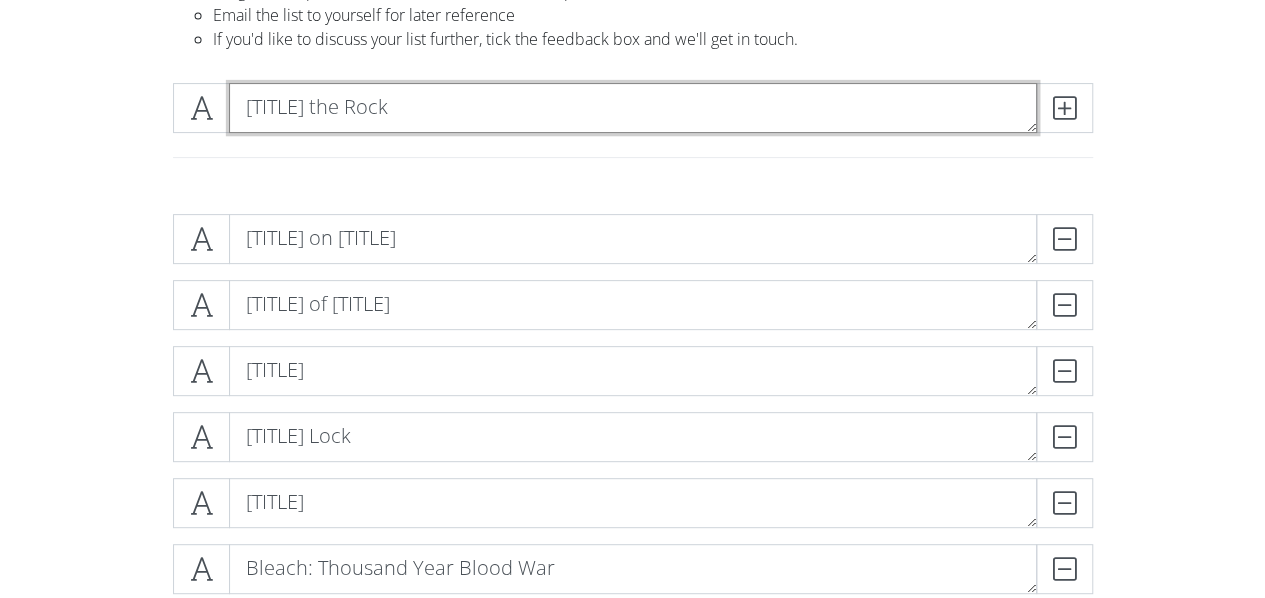 scroll, scrollTop: 0, scrollLeft: 0, axis: both 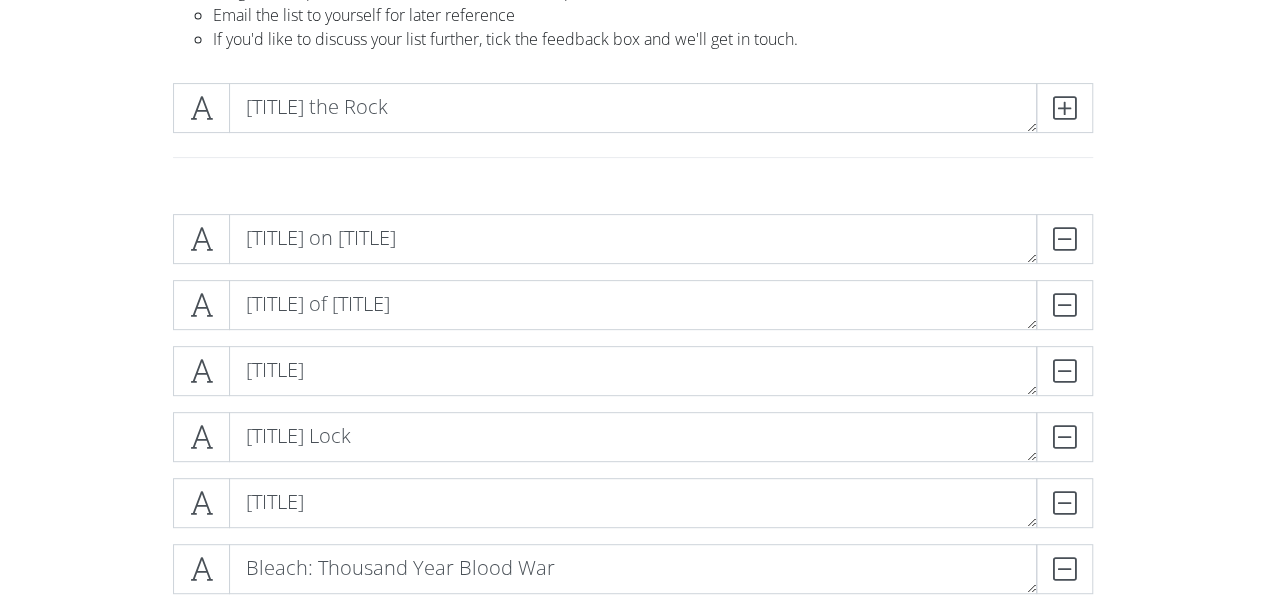 click on "[TITLE] the Rock" at bounding box center [633, 132] 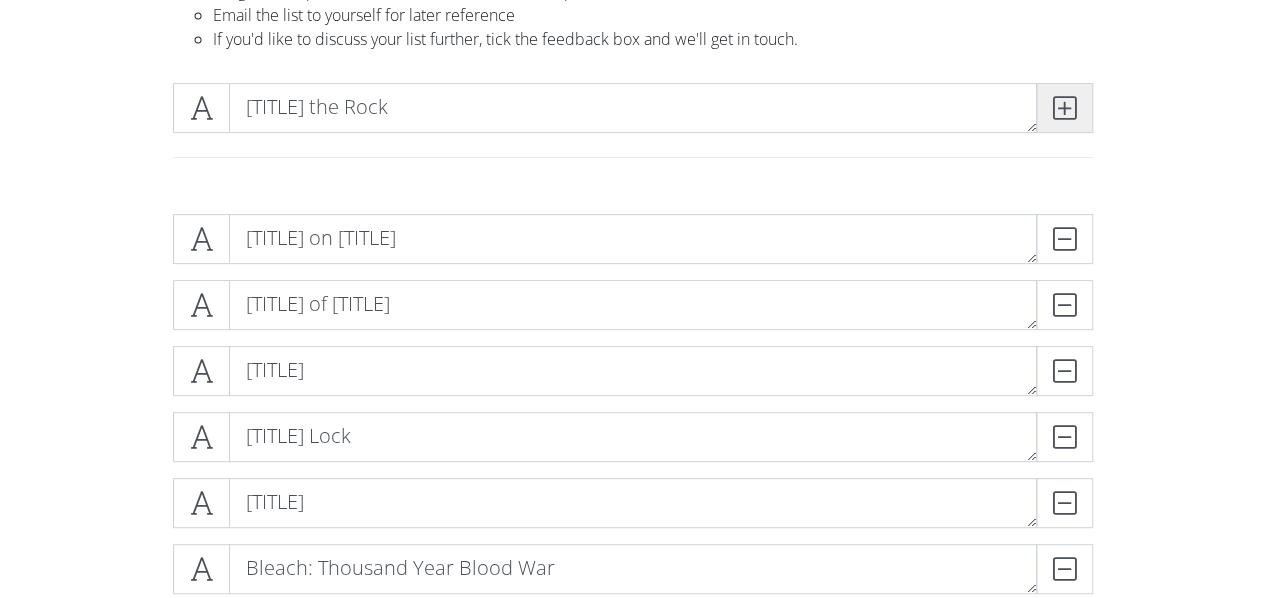click at bounding box center [1064, 108] 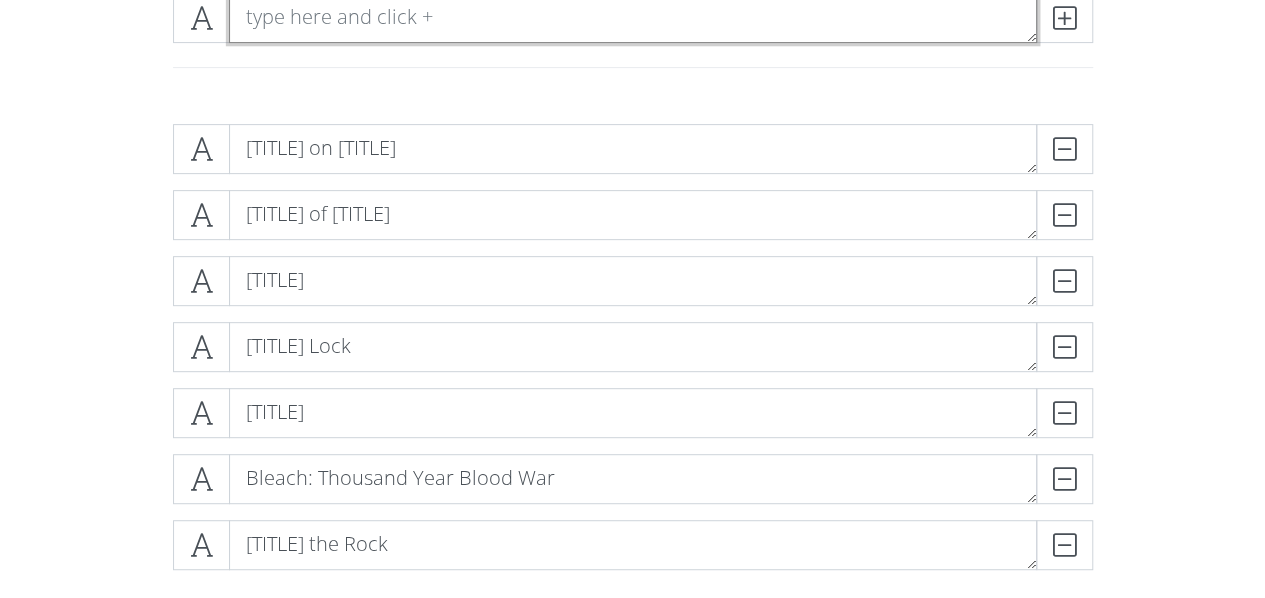 scroll, scrollTop: 421, scrollLeft: 0, axis: vertical 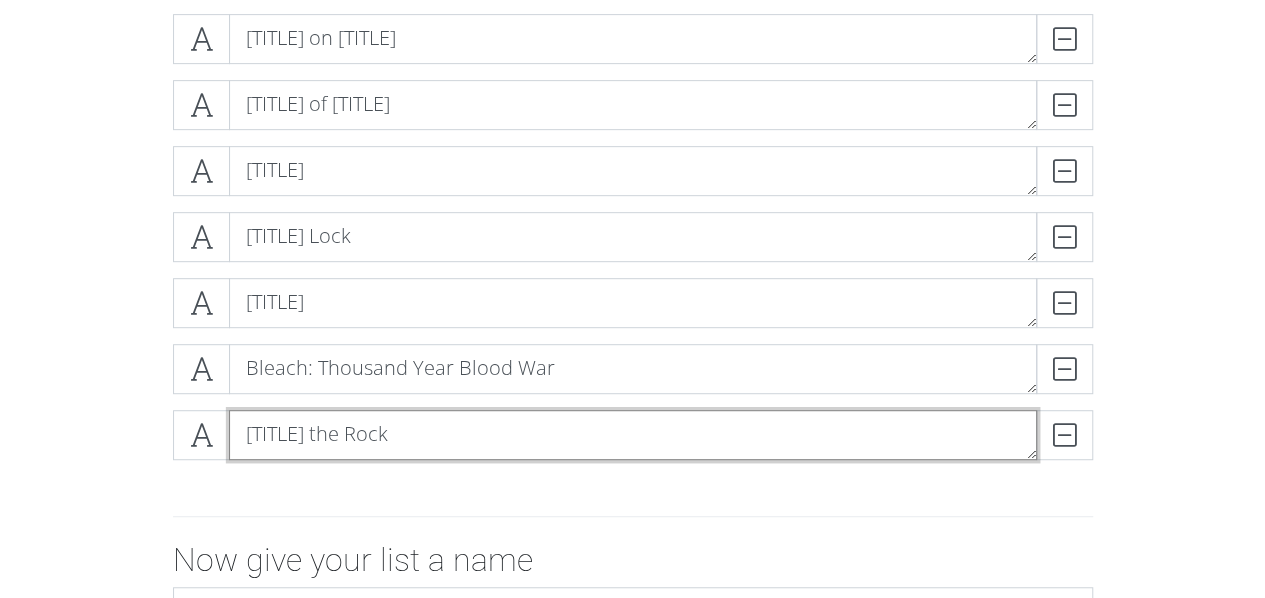drag, startPoint x: 383, startPoint y: 419, endPoint x: 388, endPoint y: 359, distance: 60.207973 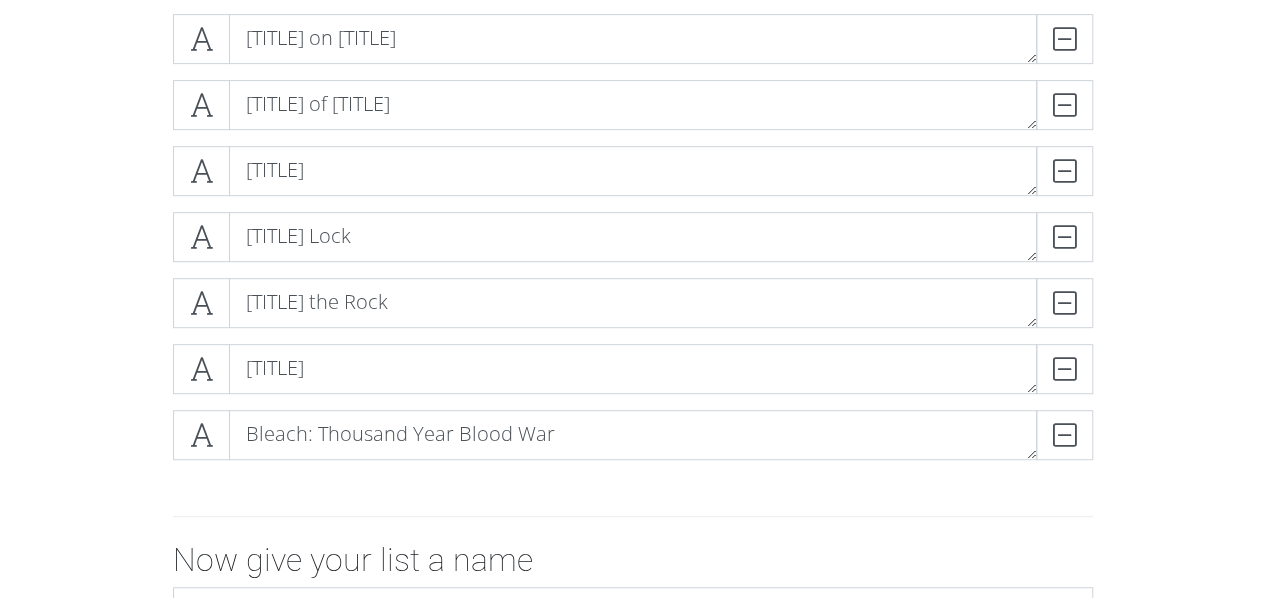click on "[TITLE] on [TITLE]
DELETE
[TITLE] of [TITLE]
DELETE
[TITLE]
DELETE
[TITLE] Lock
DELETE
[TITLE] the Rock
DELETE
[TITLE]
DELETE
[TITLE]: Thousand Year Blood War DELETE" at bounding box center [633, 245] 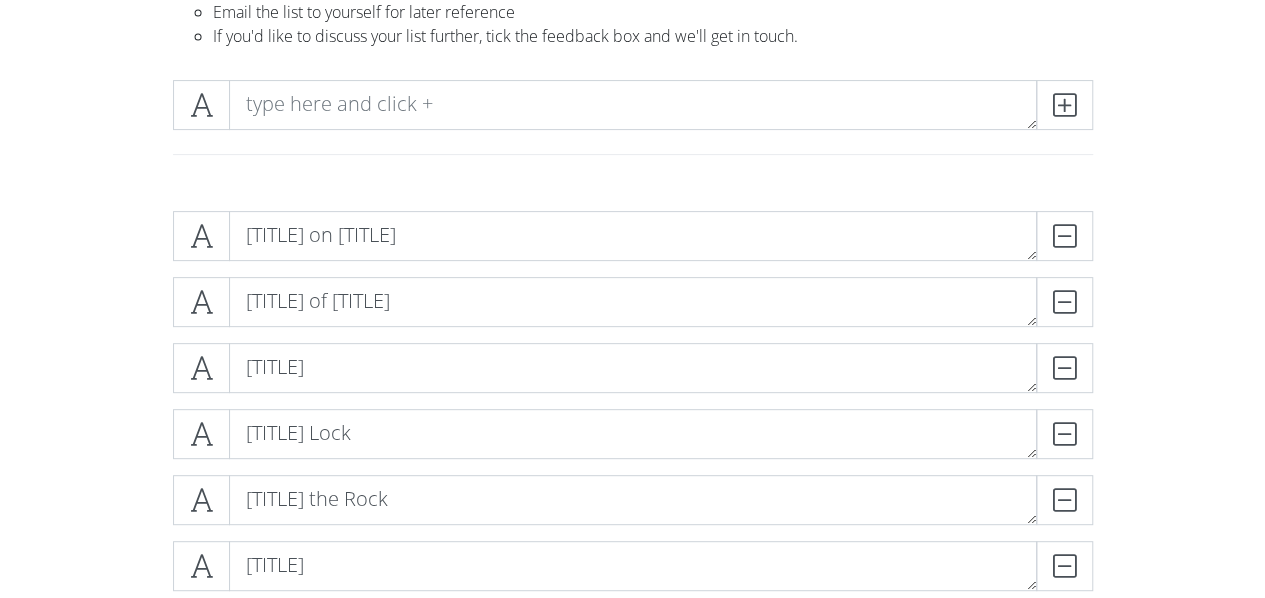 scroll, scrollTop: 221, scrollLeft: 0, axis: vertical 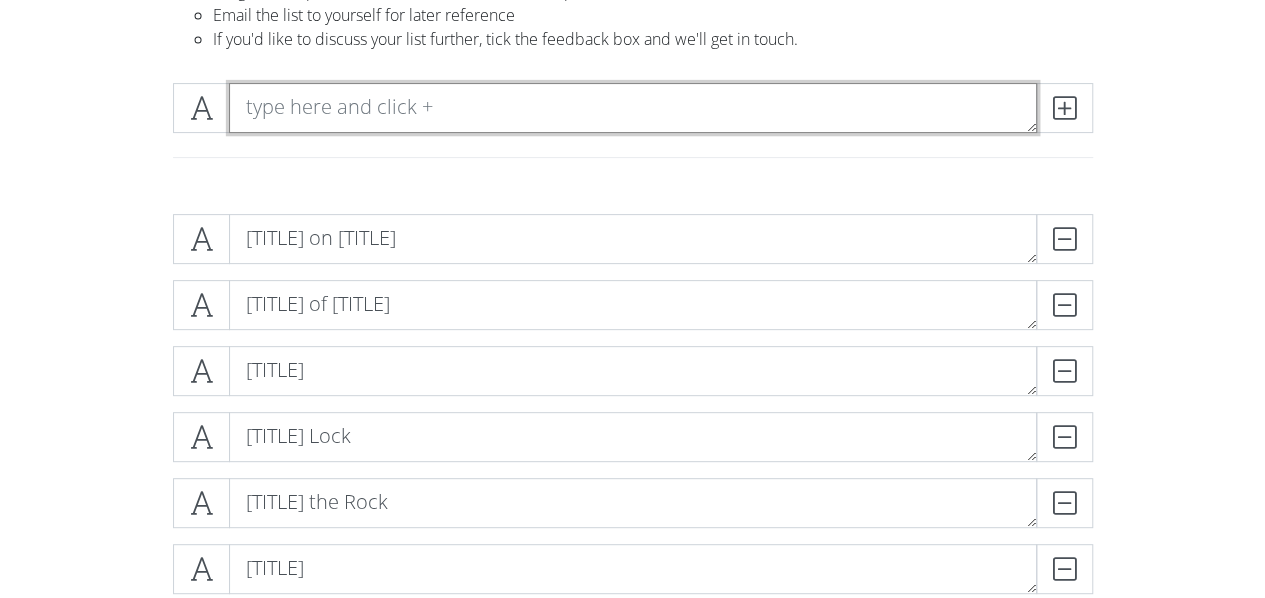 click at bounding box center [633, 108] 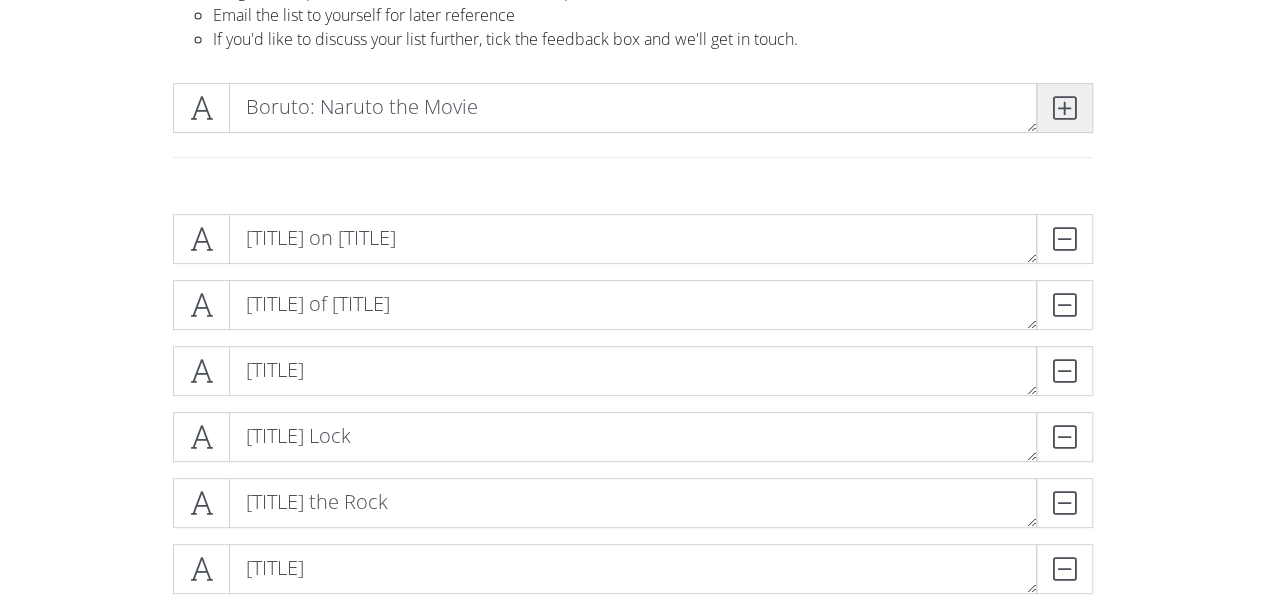 click at bounding box center [1064, 108] 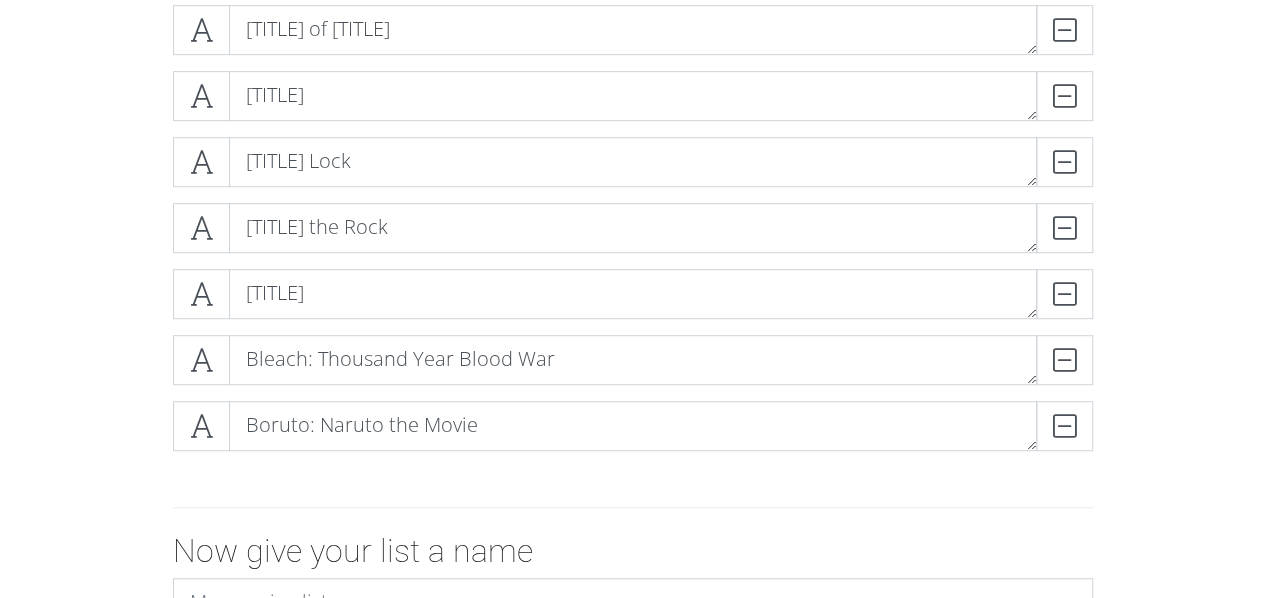 scroll, scrollTop: 521, scrollLeft: 0, axis: vertical 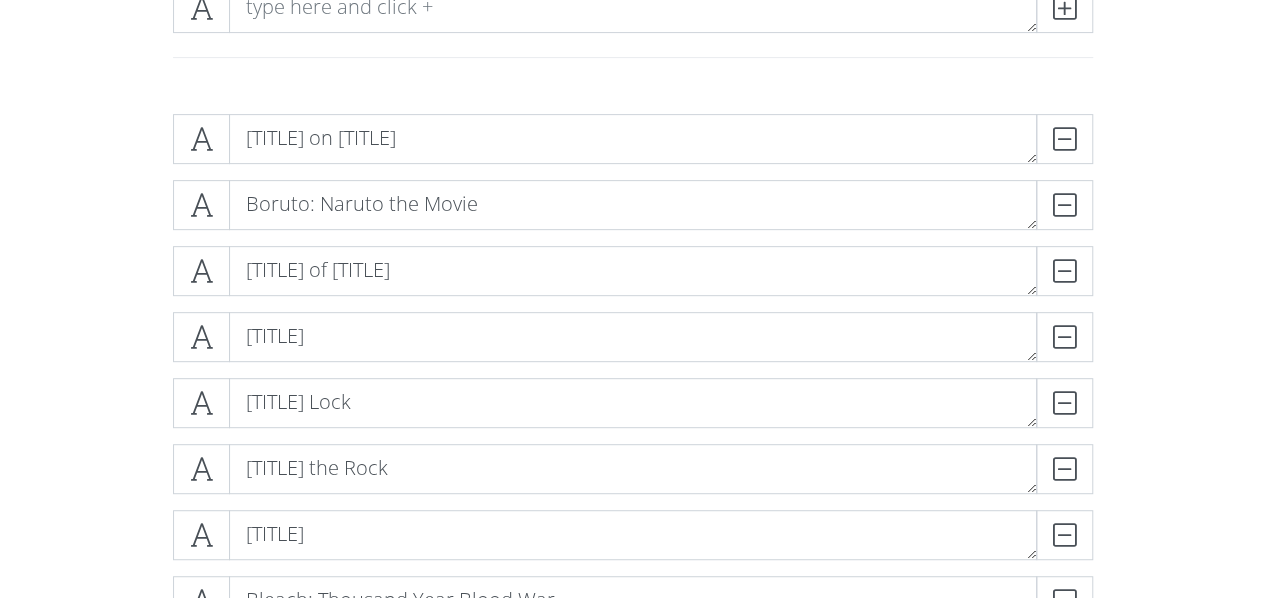 click on "[TITLE] on [TITLE]
DELETE
[TITLE]: [TITLE] the Movie
DELETE
[TITLE] of [TITLE]
DELETE
[TITLE]
DELETE
[TITLE] Lock
DELETE
[TITLE] the Rock
DELETE
[TITLE]" at bounding box center (632, 528) 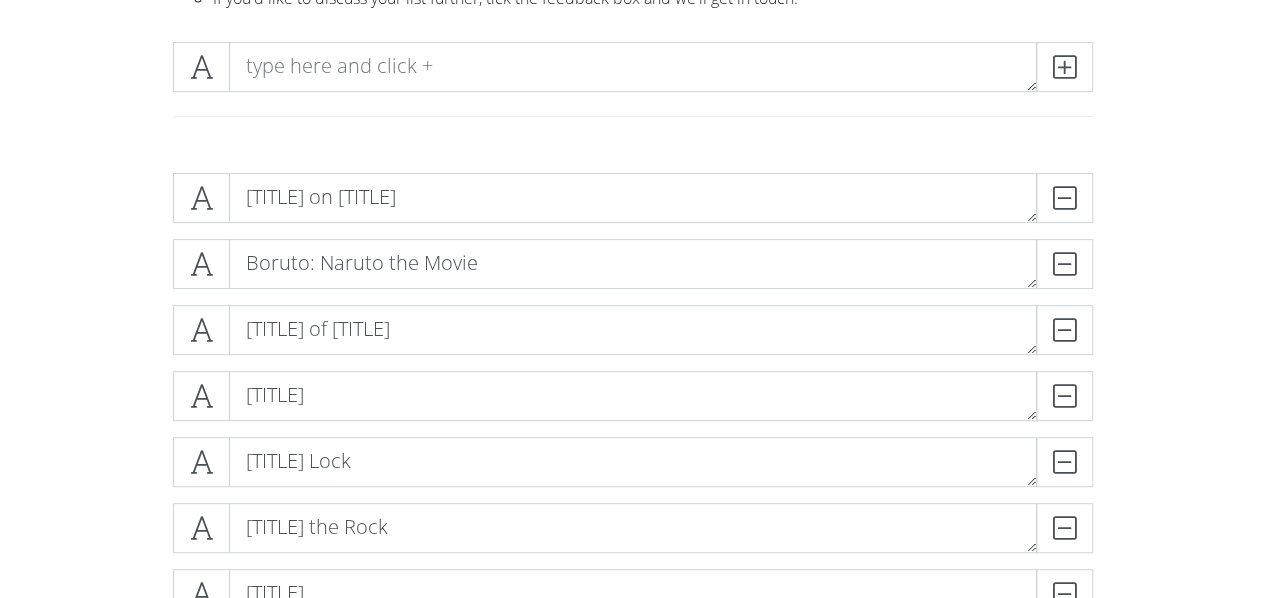 scroll, scrollTop: 221, scrollLeft: 0, axis: vertical 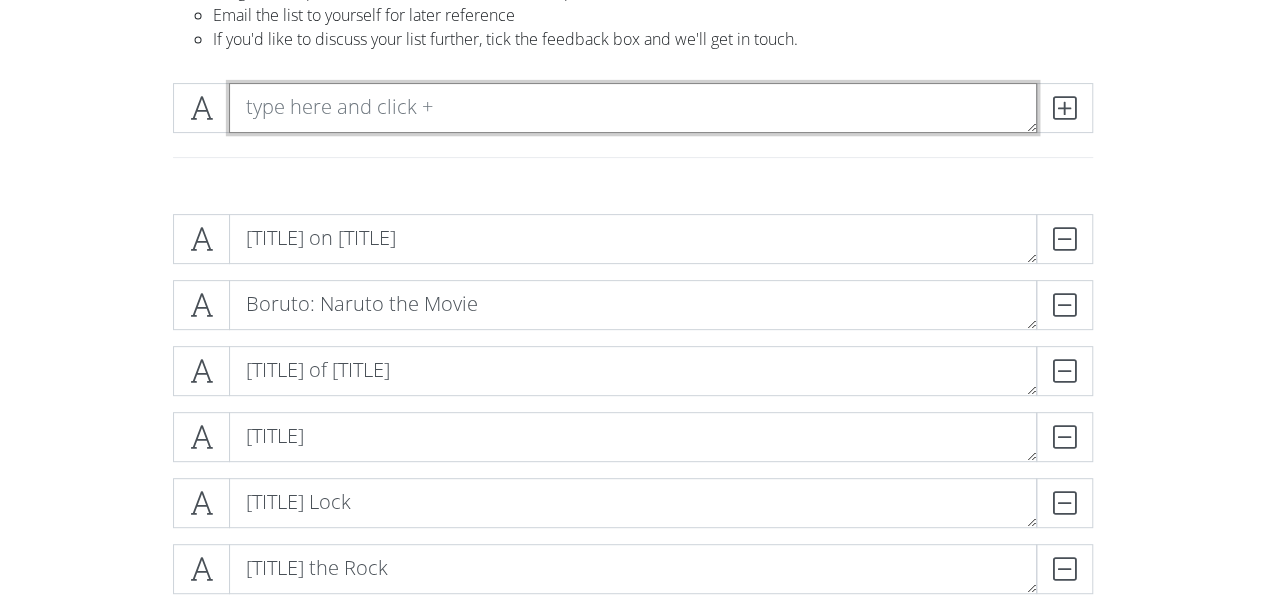 click at bounding box center [633, 108] 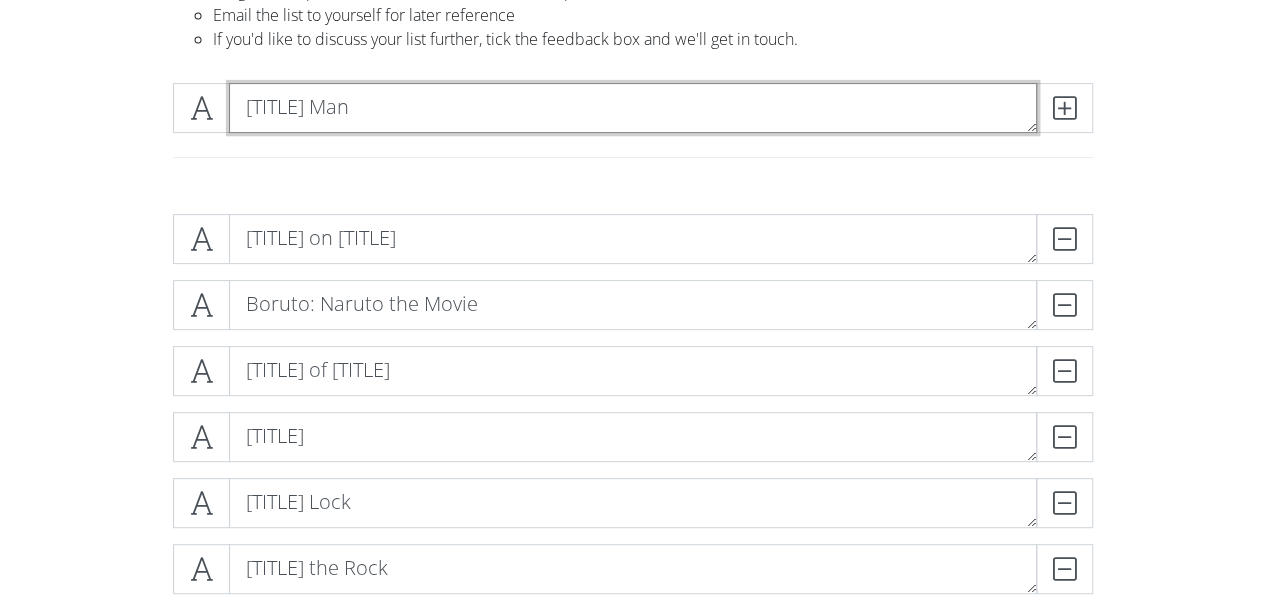 type on "[TITLE] Man" 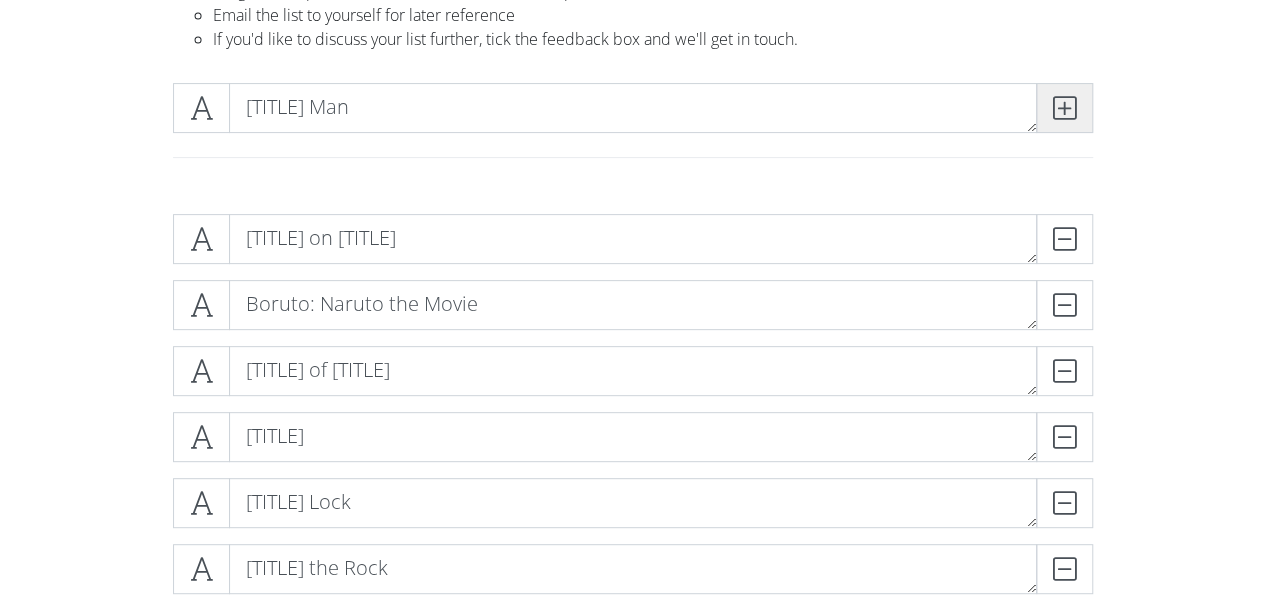drag, startPoint x: 1106, startPoint y: 114, endPoint x: 1078, endPoint y: 101, distance: 30.870699 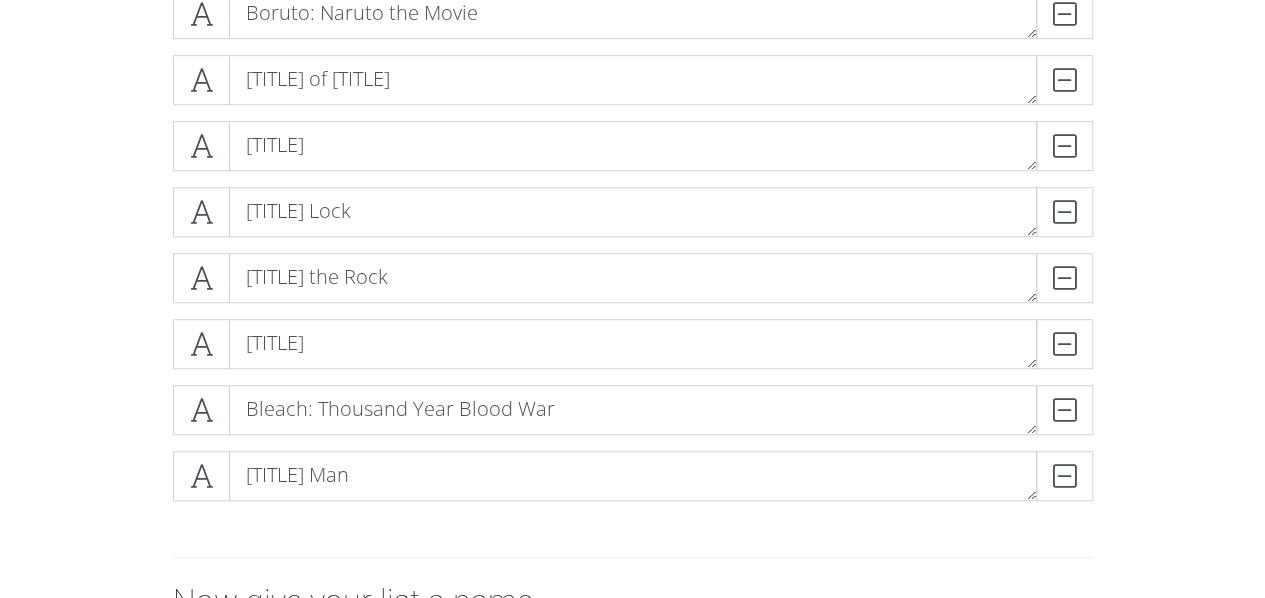 scroll, scrollTop: 521, scrollLeft: 0, axis: vertical 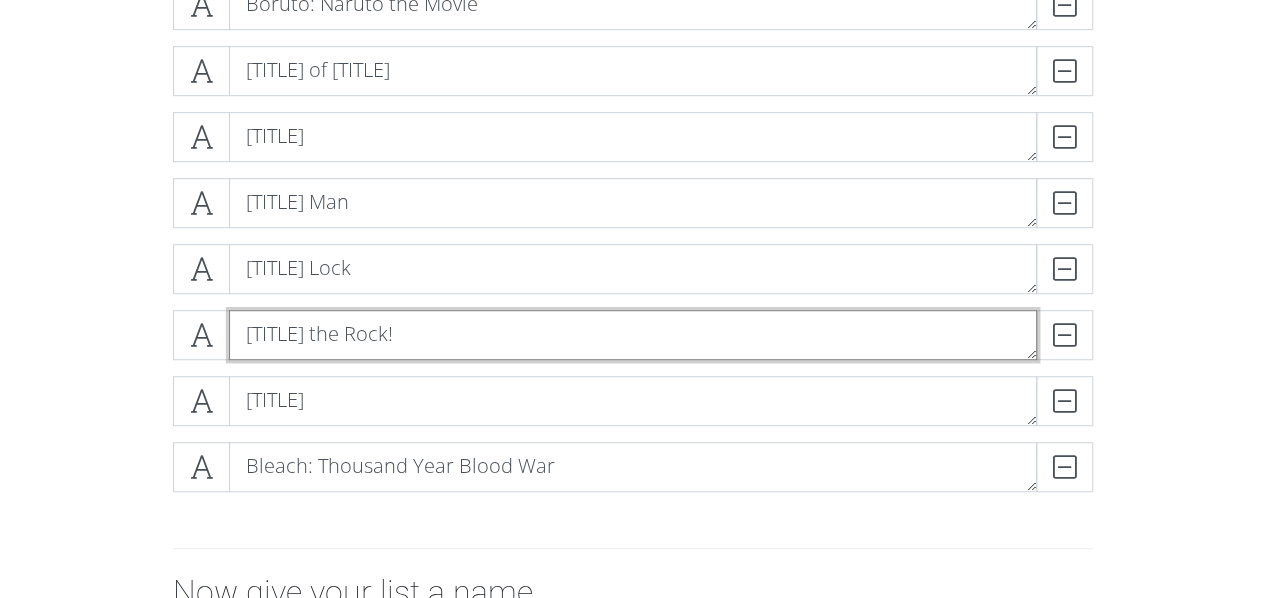 type on "[TITLE] the Rock!" 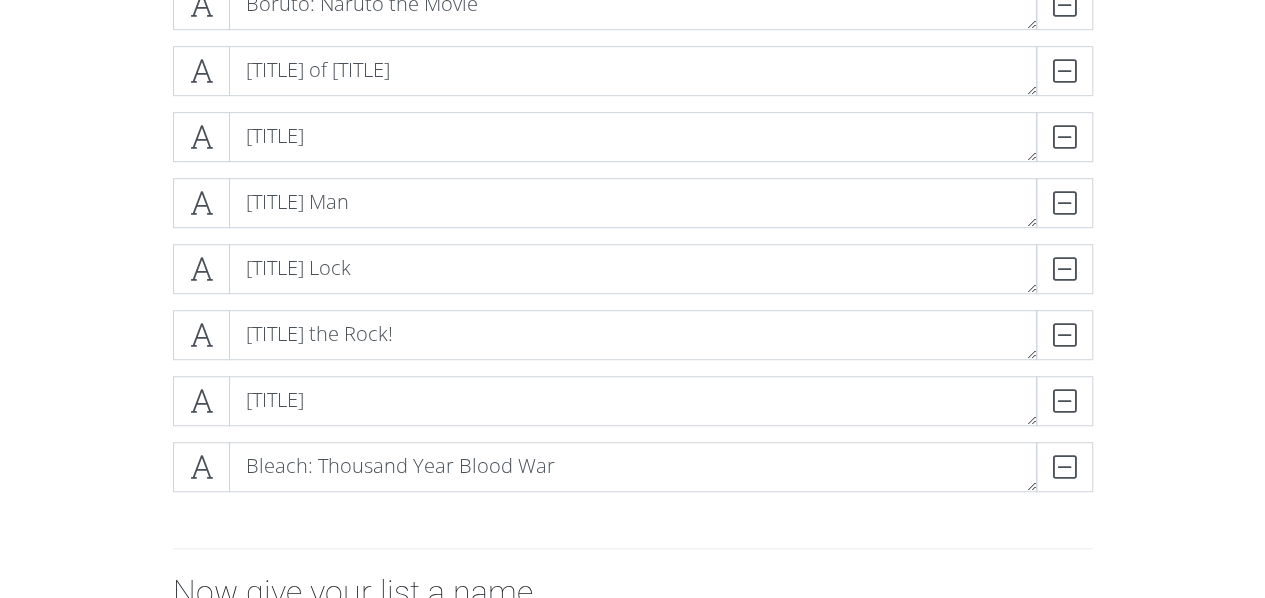 click on "Attack on Titan
DELETE
Boruto: Naruto the Movie
DELETE
Angels of Death
DELETE
Akira
DELETE
Chainsaw Man
DELETE
Blue Lock
DELETE" at bounding box center (632, 361) 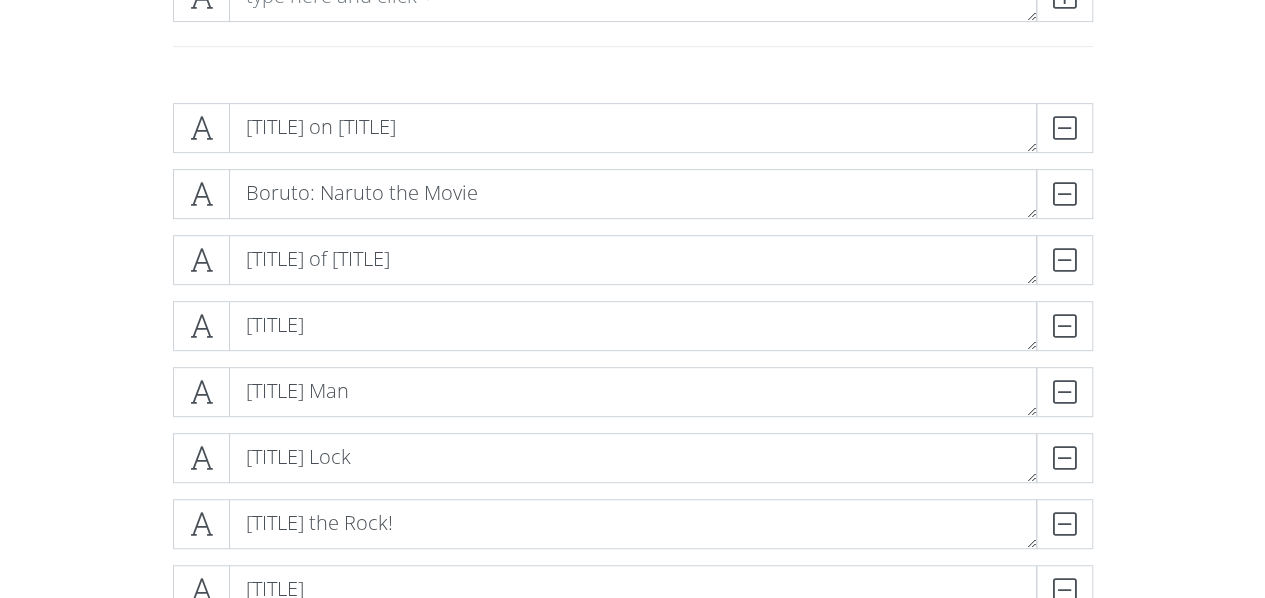 scroll, scrollTop: 221, scrollLeft: 0, axis: vertical 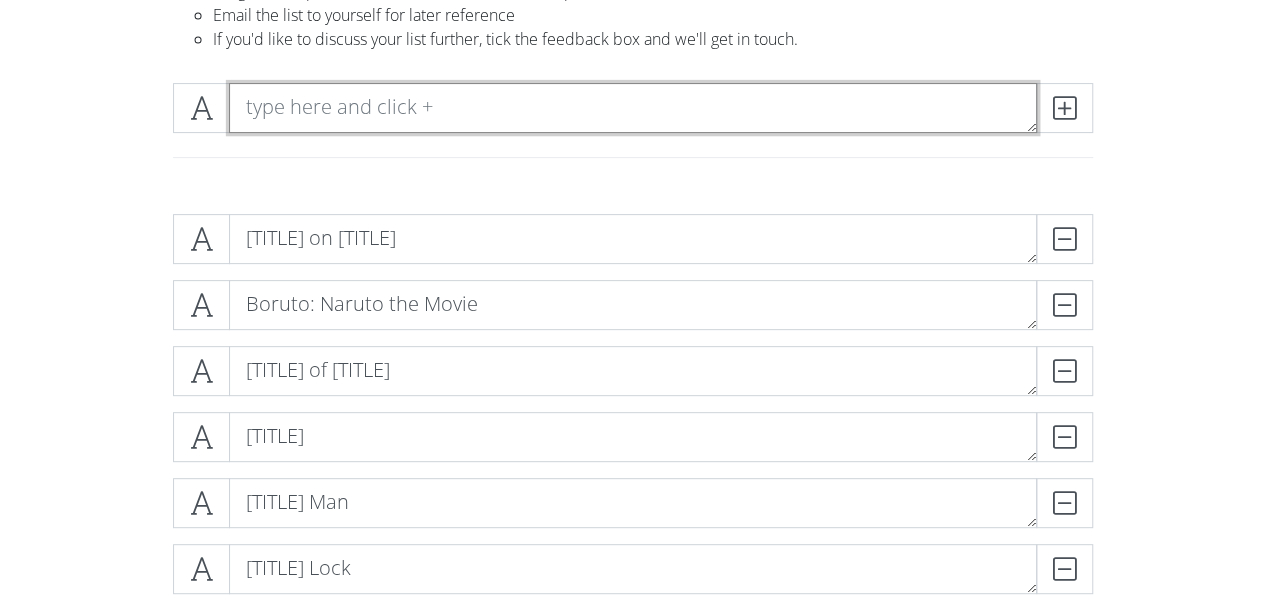 click at bounding box center (633, 108) 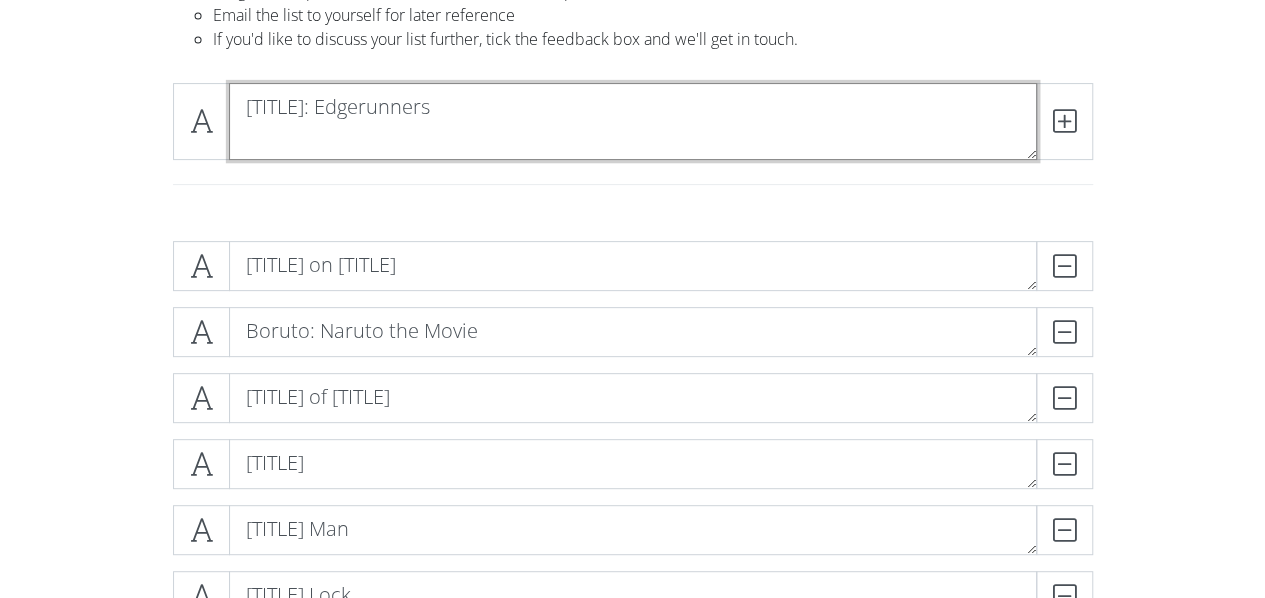 scroll, scrollTop: 0, scrollLeft: 0, axis: both 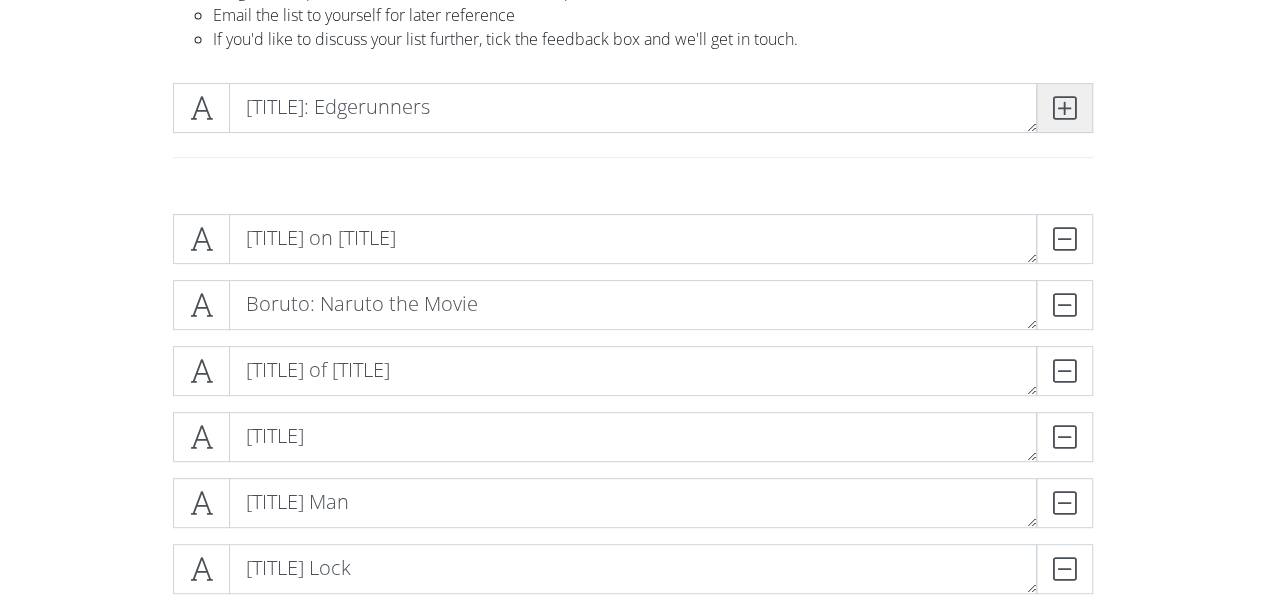 click at bounding box center [1064, 108] 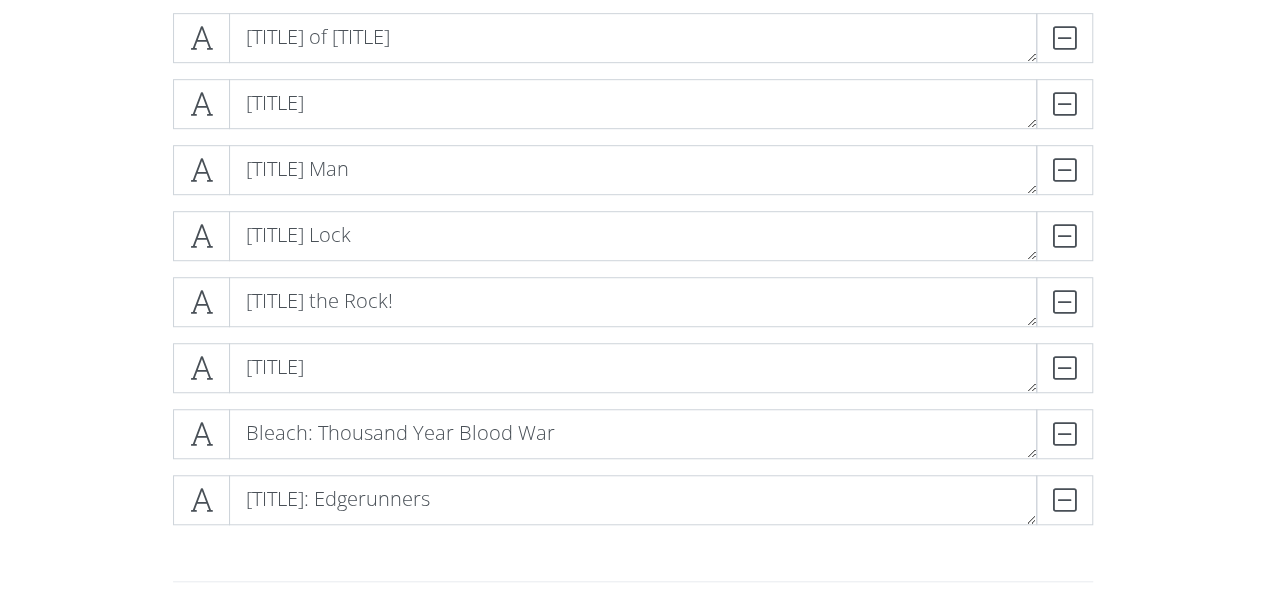 scroll, scrollTop: 621, scrollLeft: 0, axis: vertical 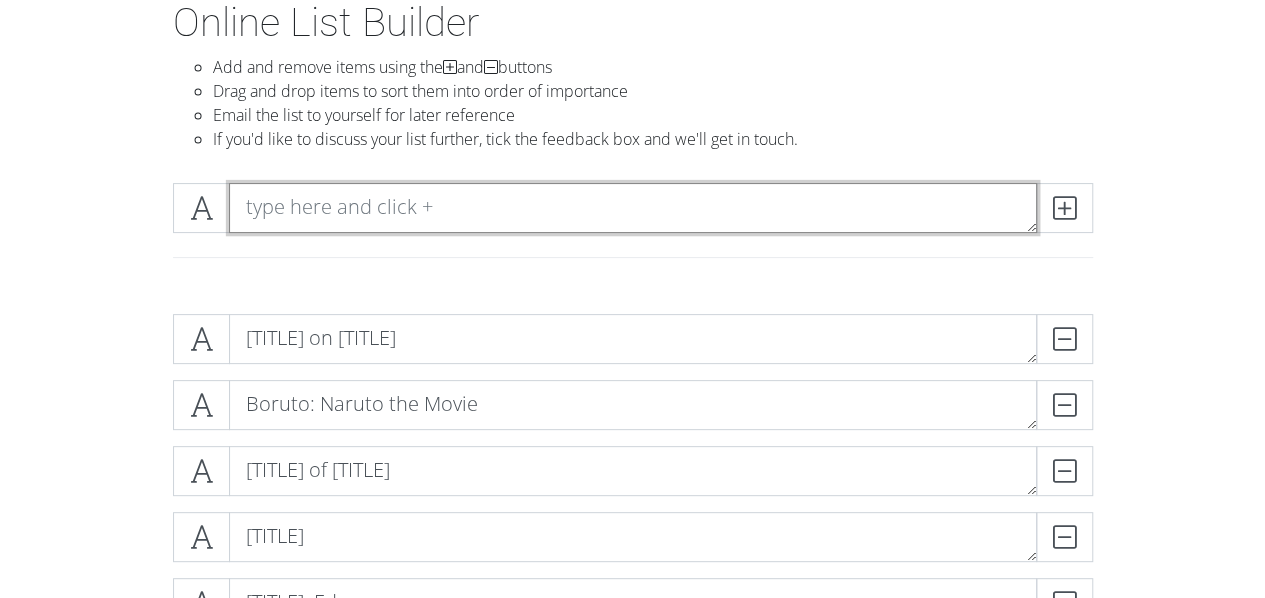 click at bounding box center [633, 208] 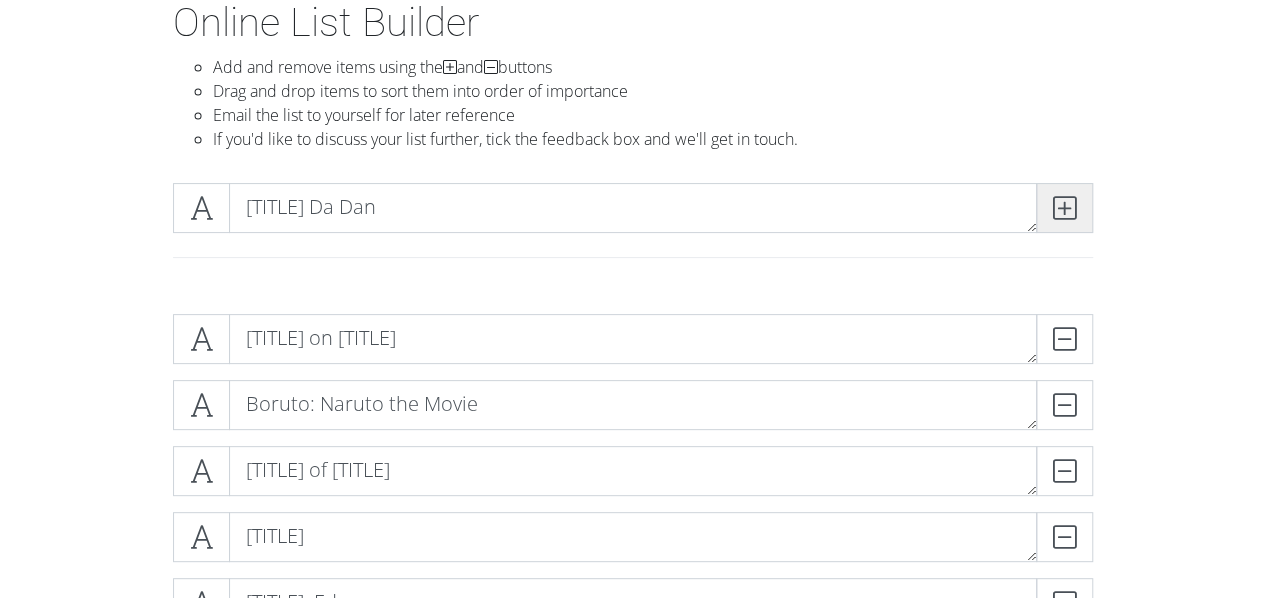 click at bounding box center (1064, 208) 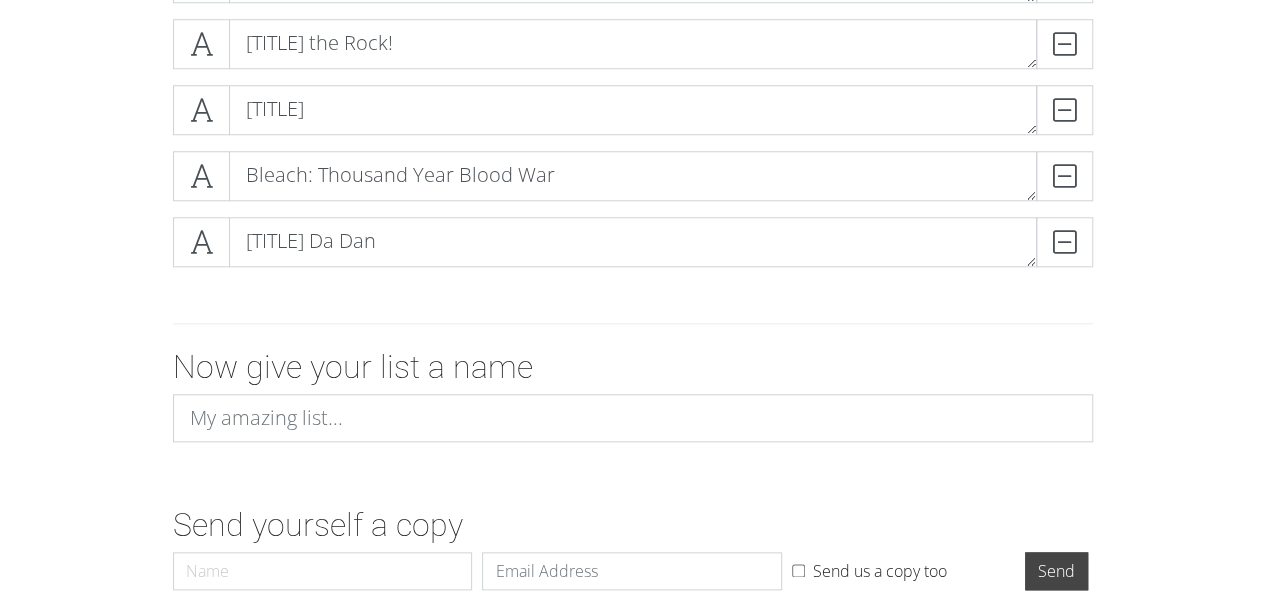 scroll, scrollTop: 821, scrollLeft: 0, axis: vertical 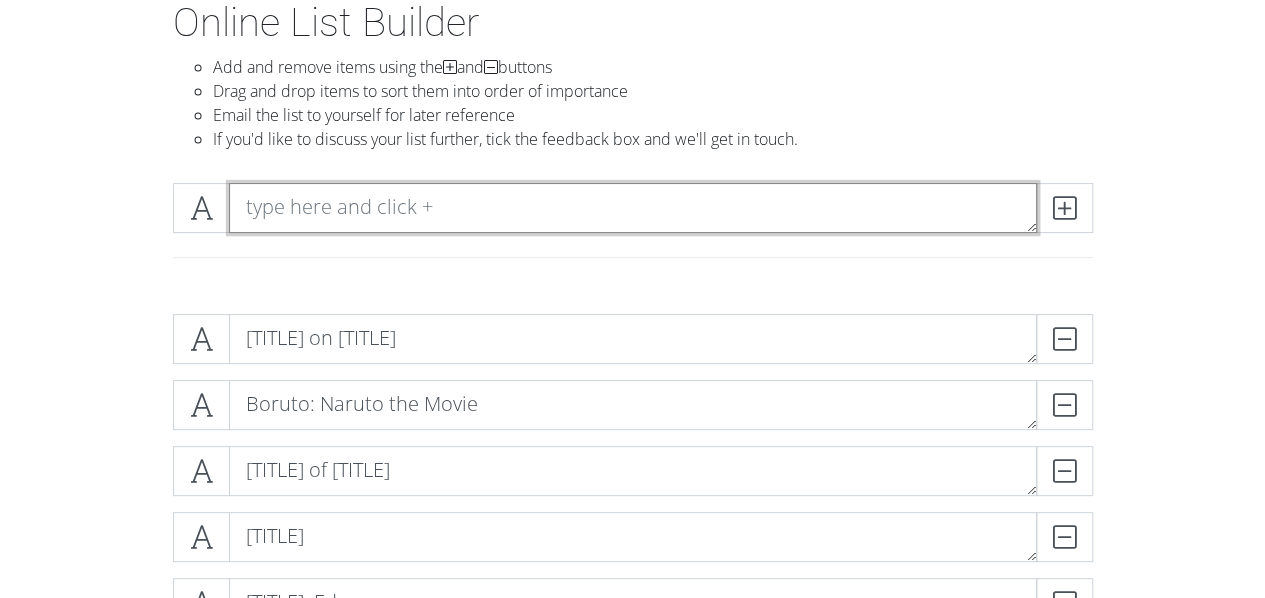 click at bounding box center [633, 208] 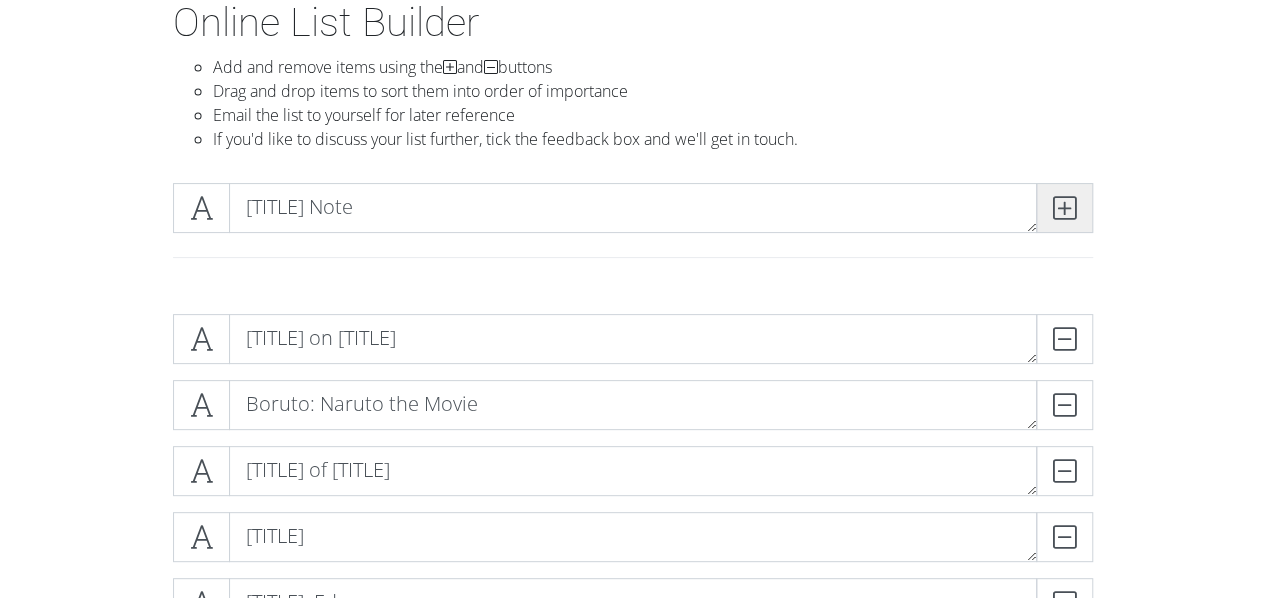 click at bounding box center [1064, 208] 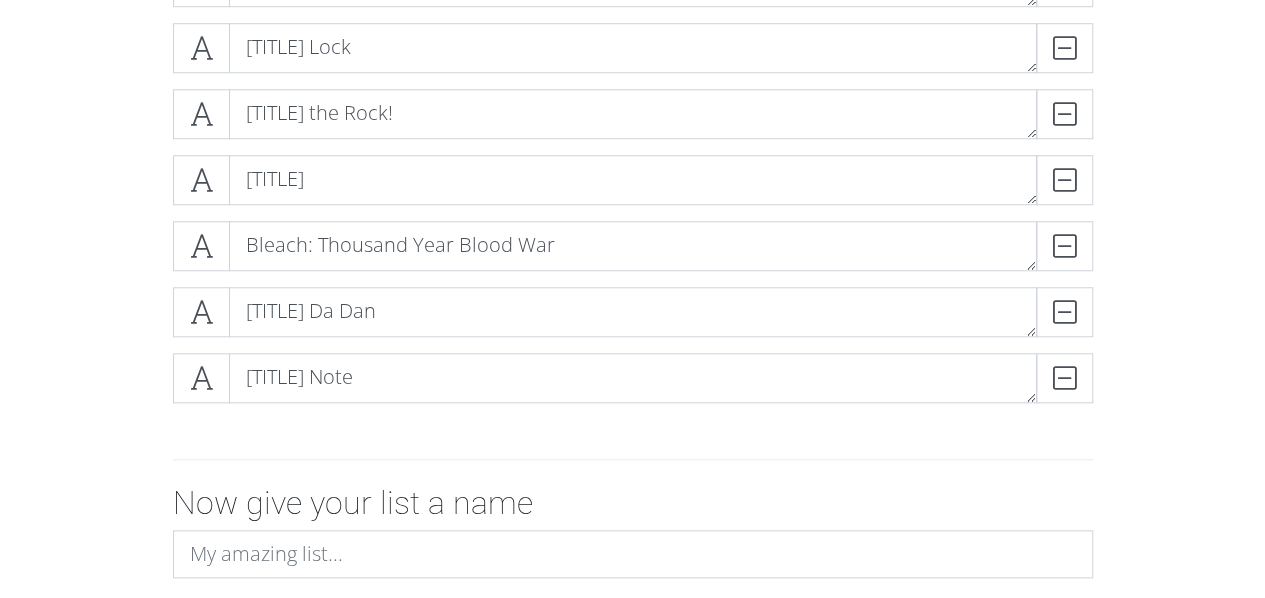 scroll, scrollTop: 821, scrollLeft: 0, axis: vertical 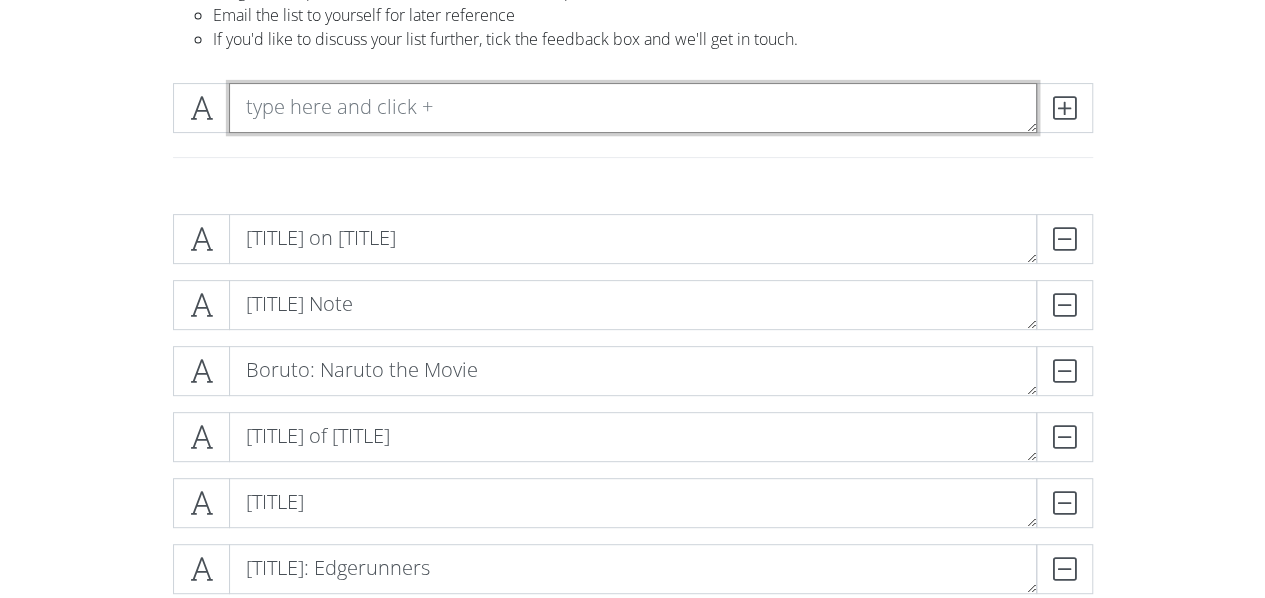 click at bounding box center [633, 108] 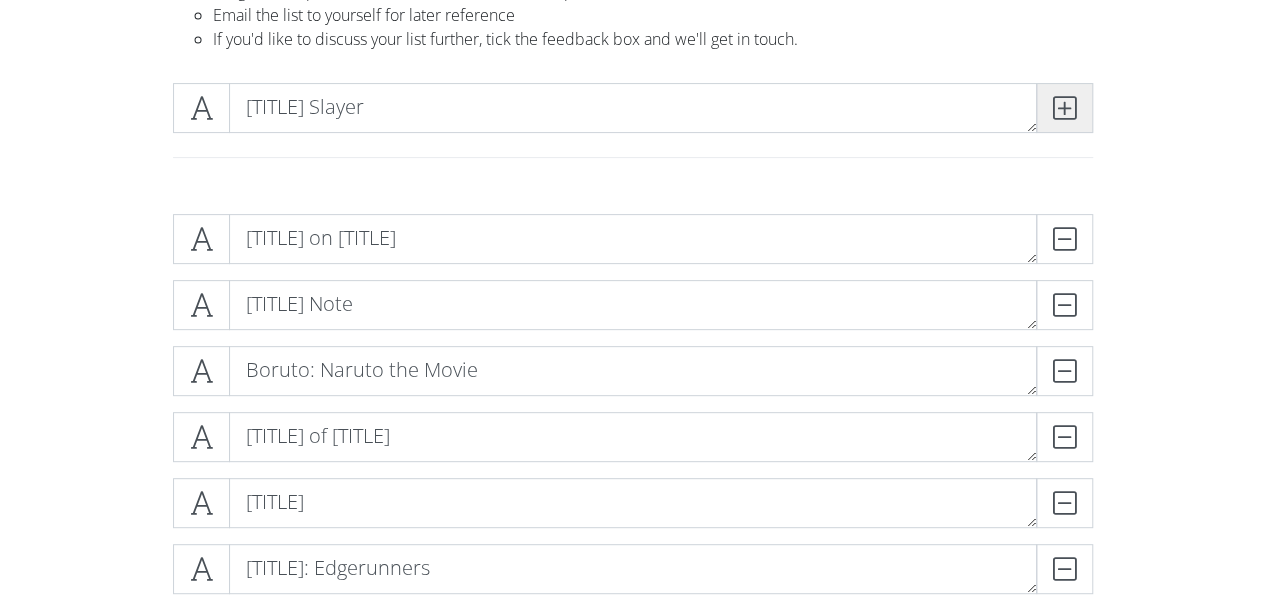 click at bounding box center (1064, 108) 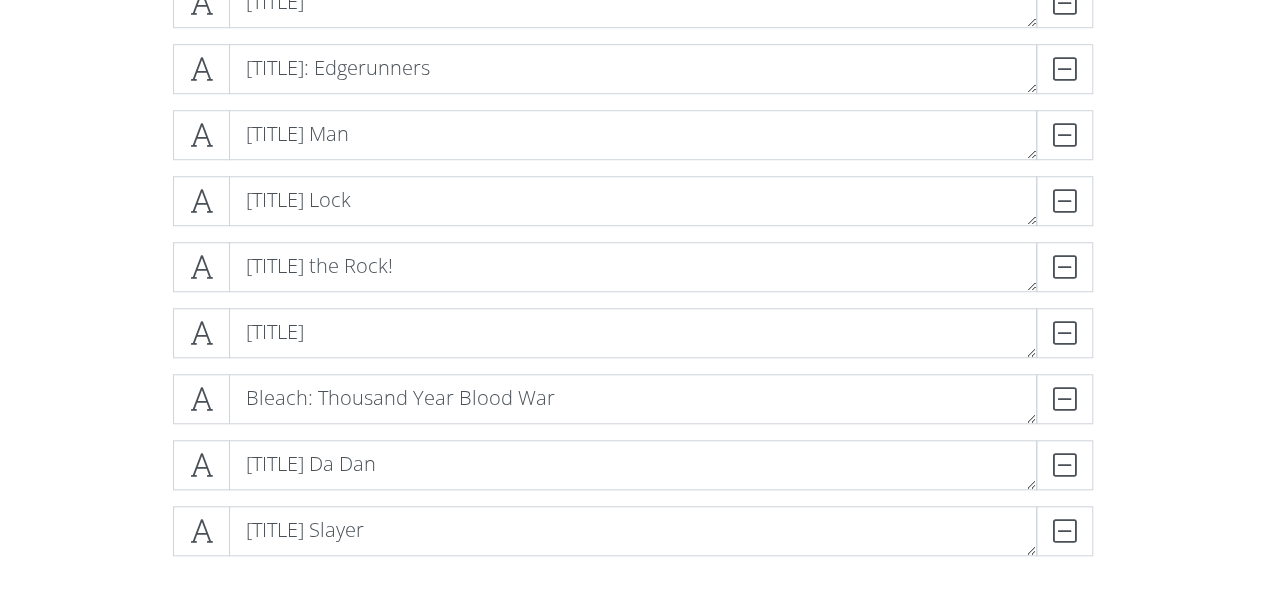 scroll, scrollTop: 821, scrollLeft: 0, axis: vertical 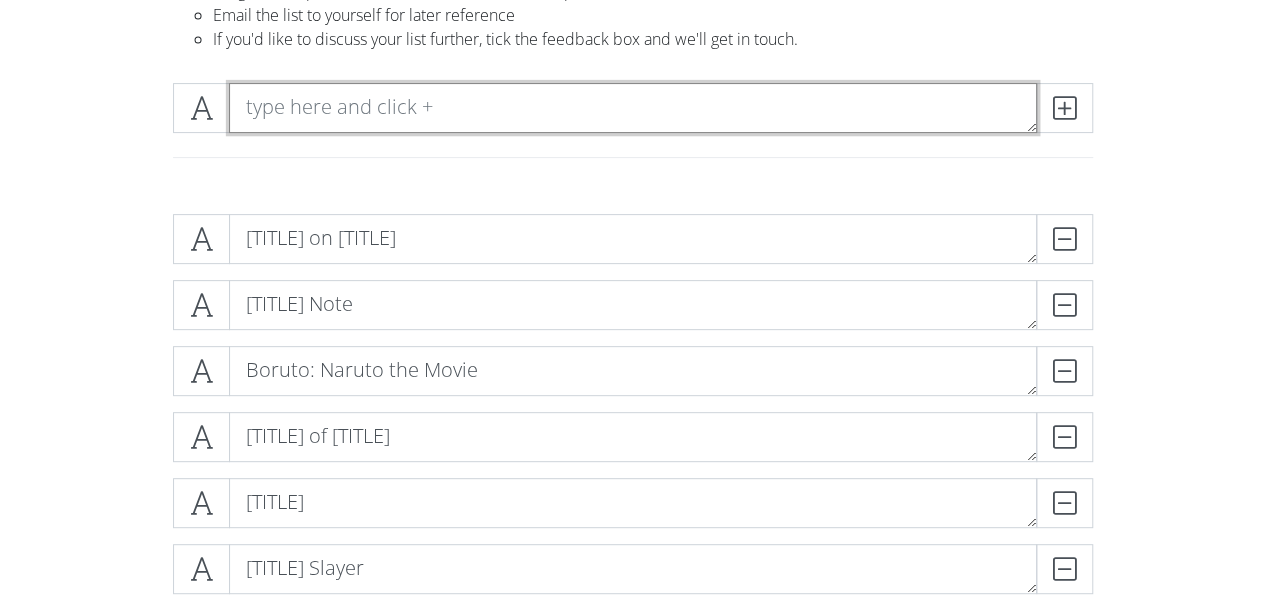 click at bounding box center (633, 108) 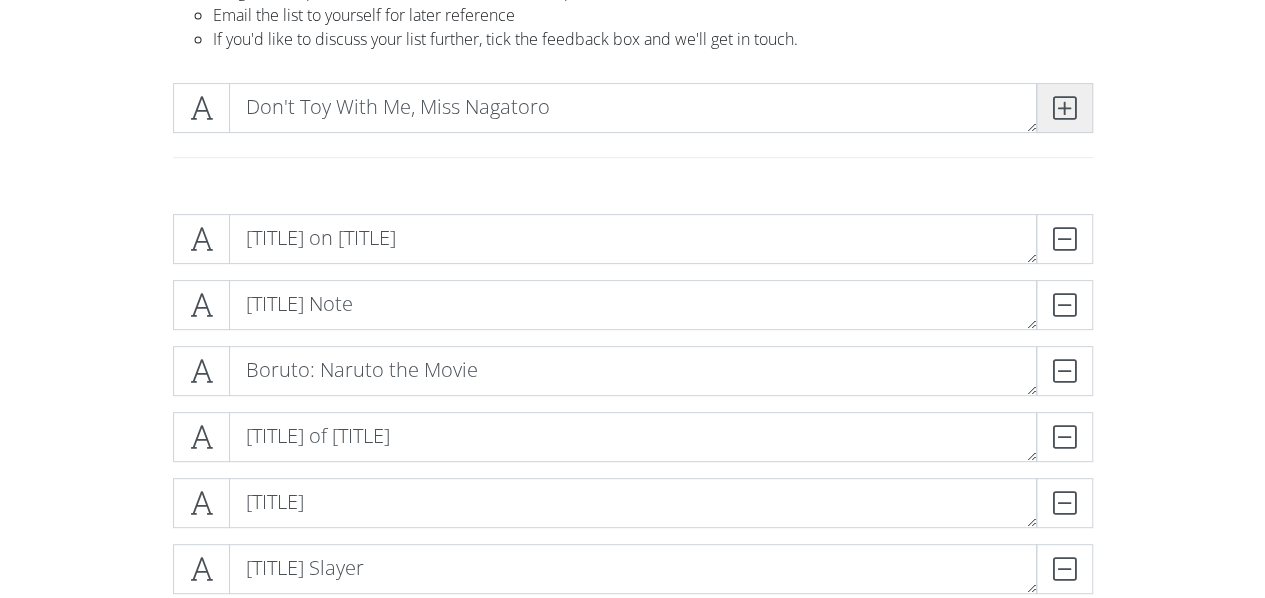click at bounding box center [1064, 108] 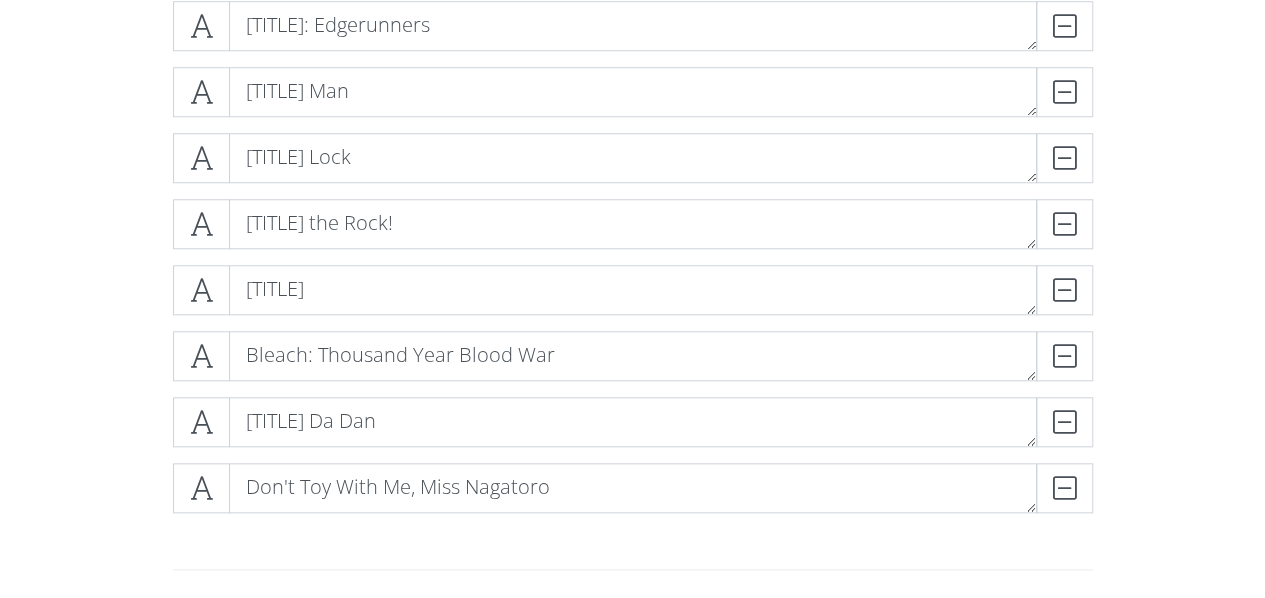 scroll, scrollTop: 921, scrollLeft: 0, axis: vertical 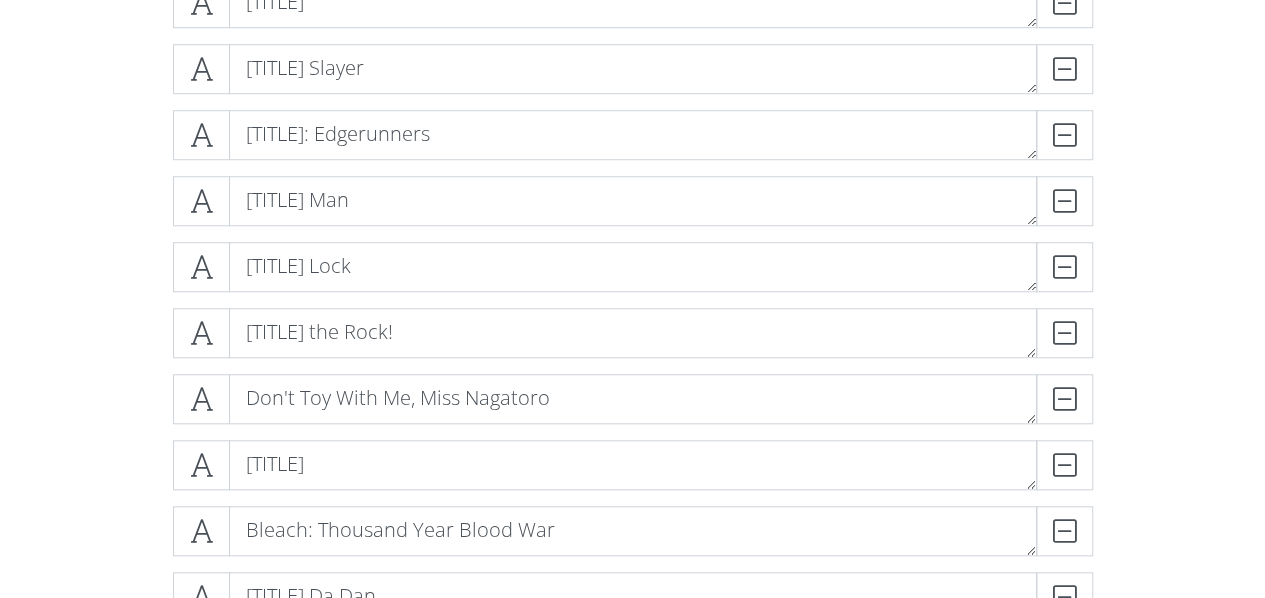 click on "[TITLE] on [TITLE]
DELETE
[TITLE] Note
DELETE
[TITLE]: [TITLE] the Movie
DELETE
[TITLE] of [TITLE]
DELETE
[TITLE]
DELETE
[TITLE] Slayer
DELETE
[TITLE]: [TITLE]" at bounding box center [633, 176] 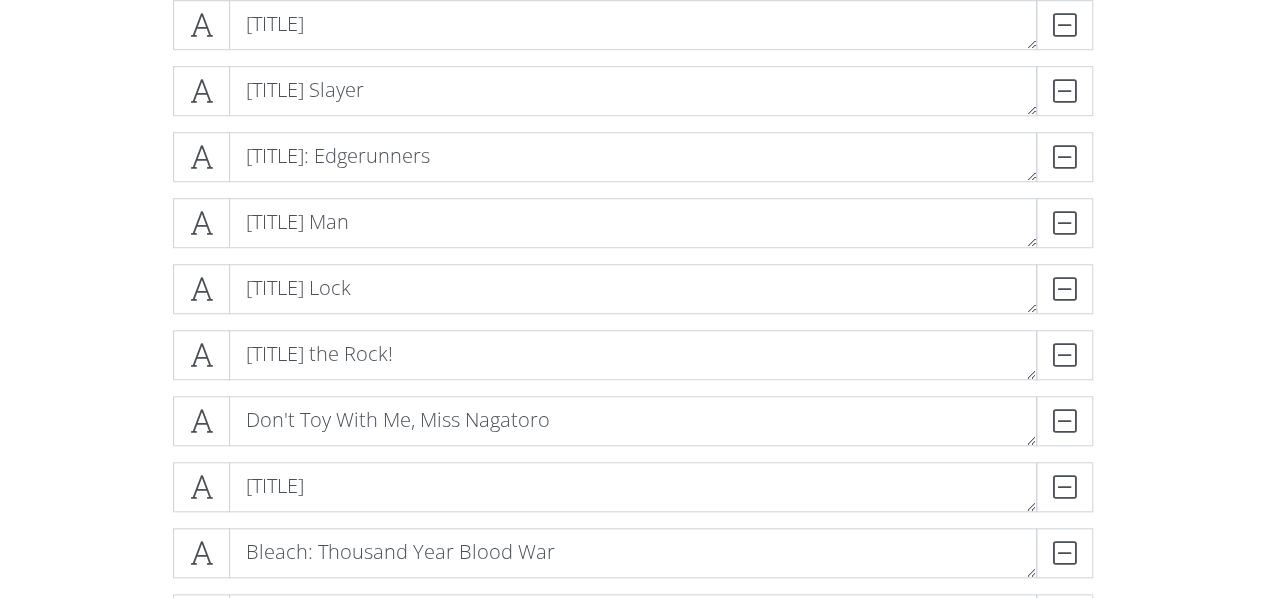scroll, scrollTop: 692, scrollLeft: 0, axis: vertical 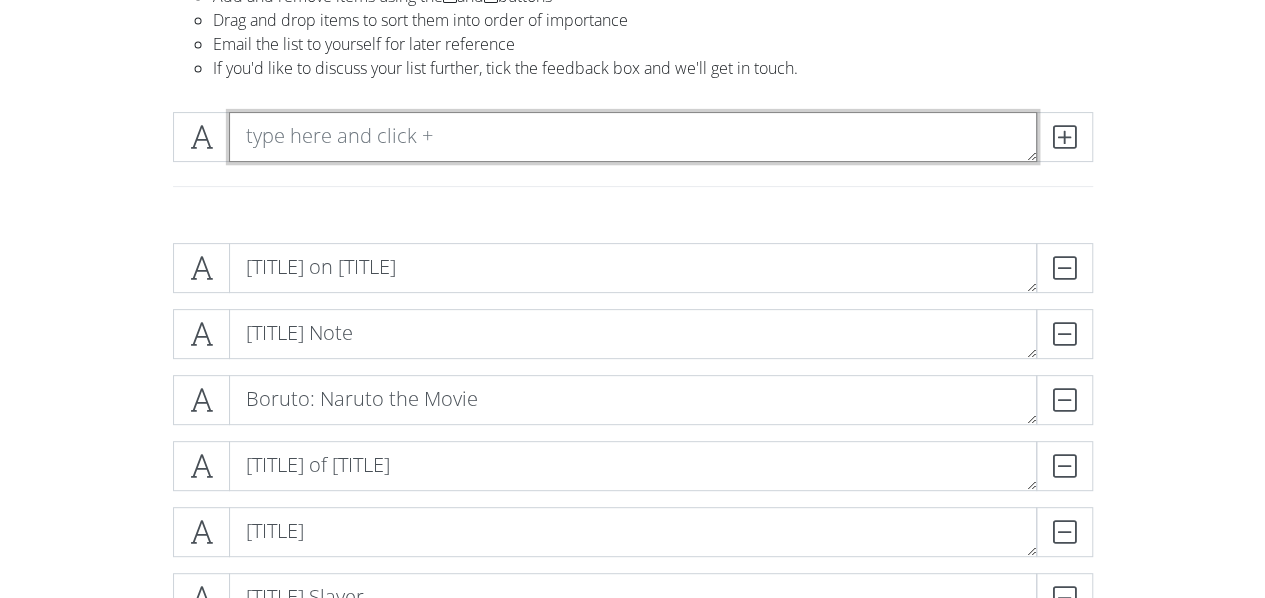click at bounding box center [633, 137] 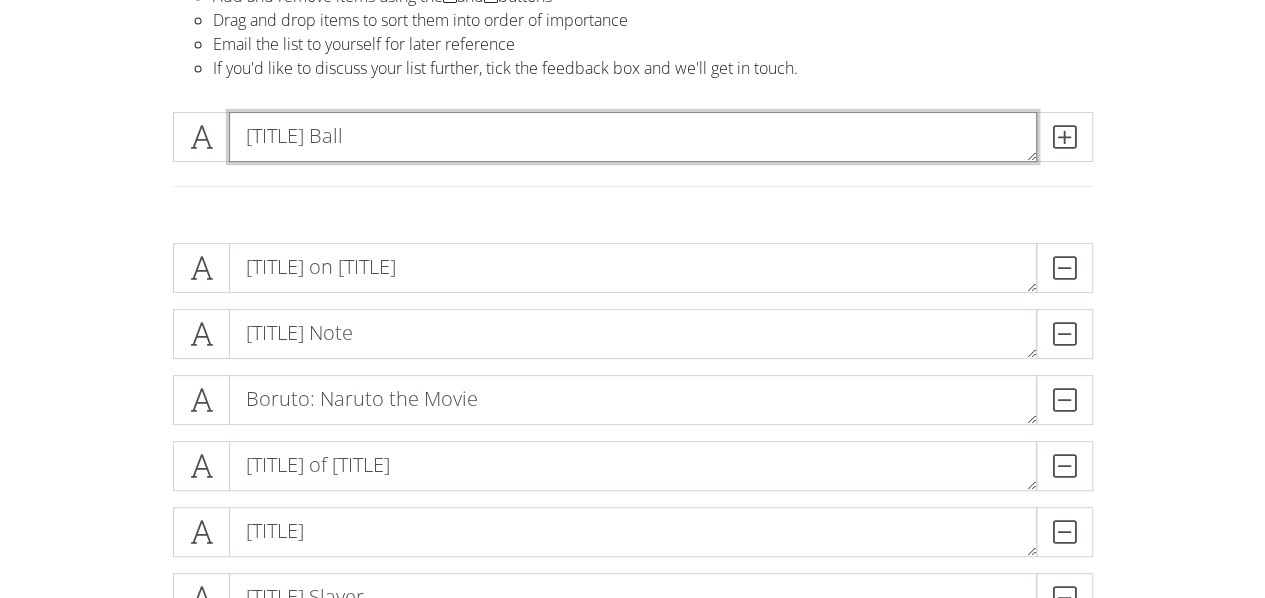 scroll, scrollTop: 0, scrollLeft: 0, axis: both 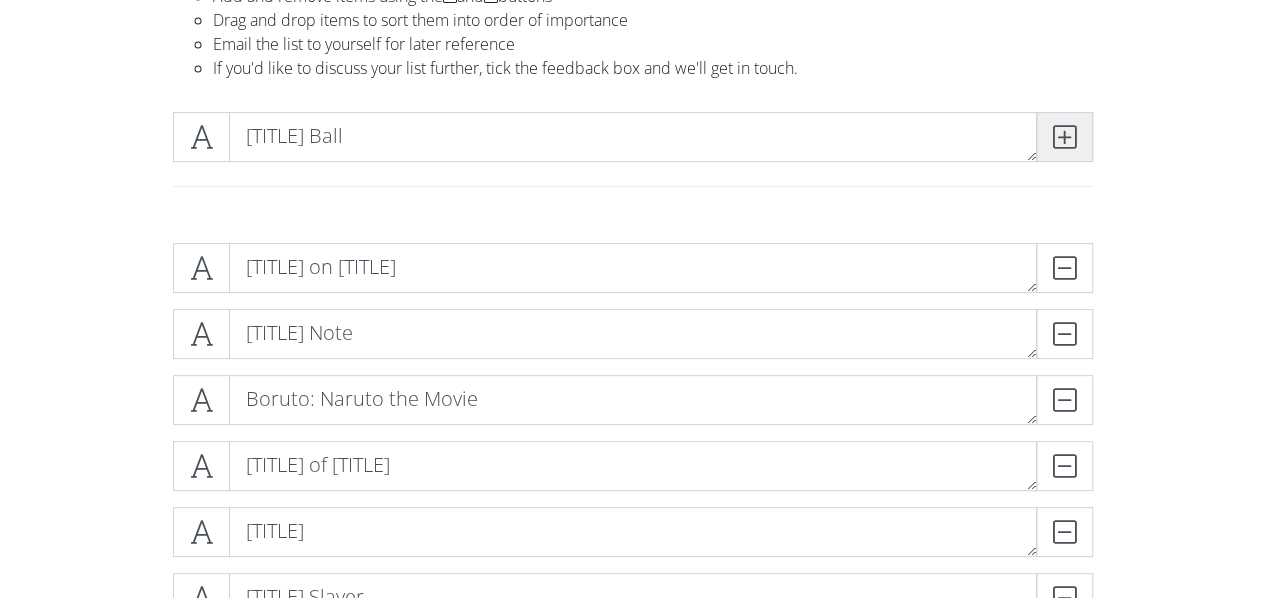 click at bounding box center (1064, 137) 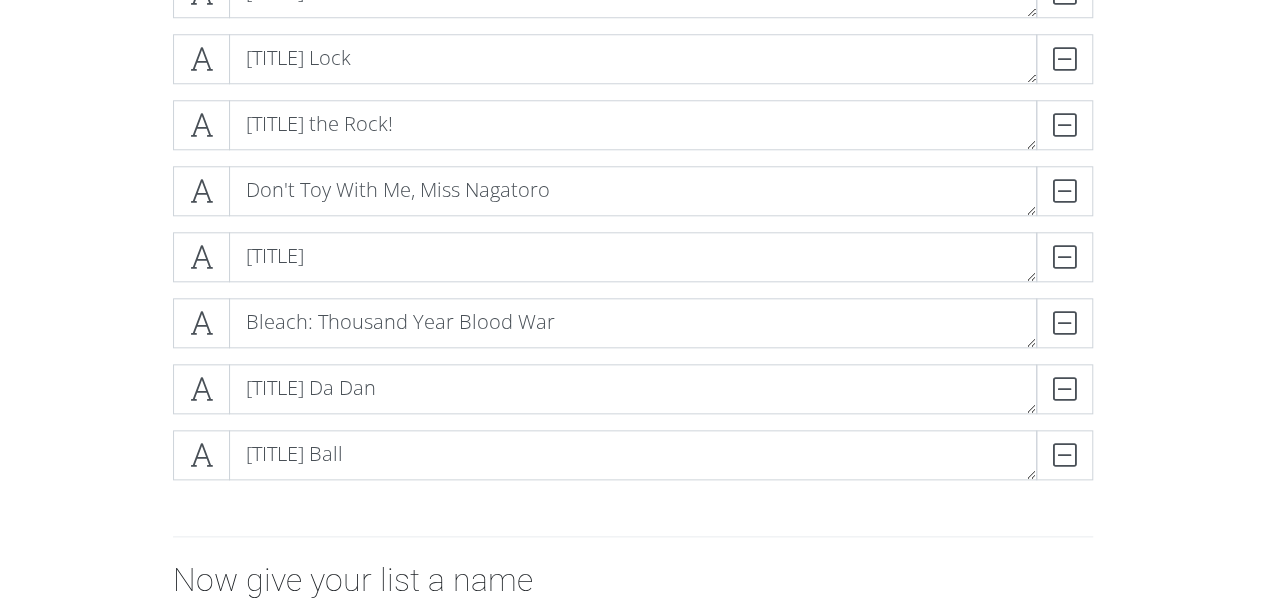 scroll, scrollTop: 992, scrollLeft: 0, axis: vertical 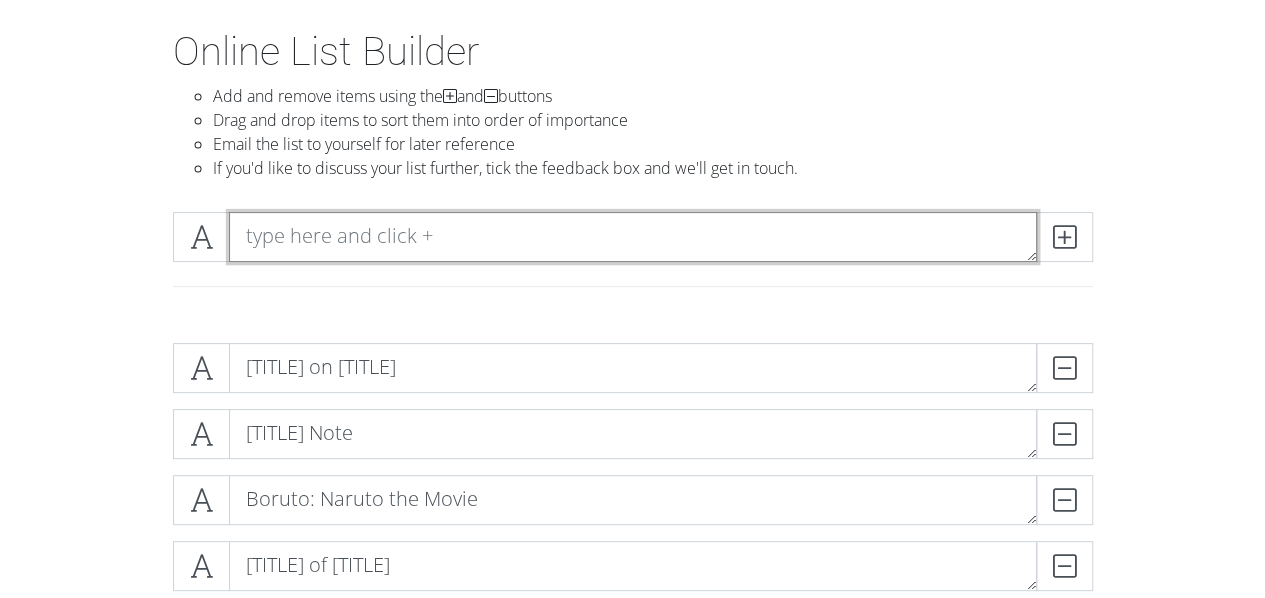 click at bounding box center (633, 237) 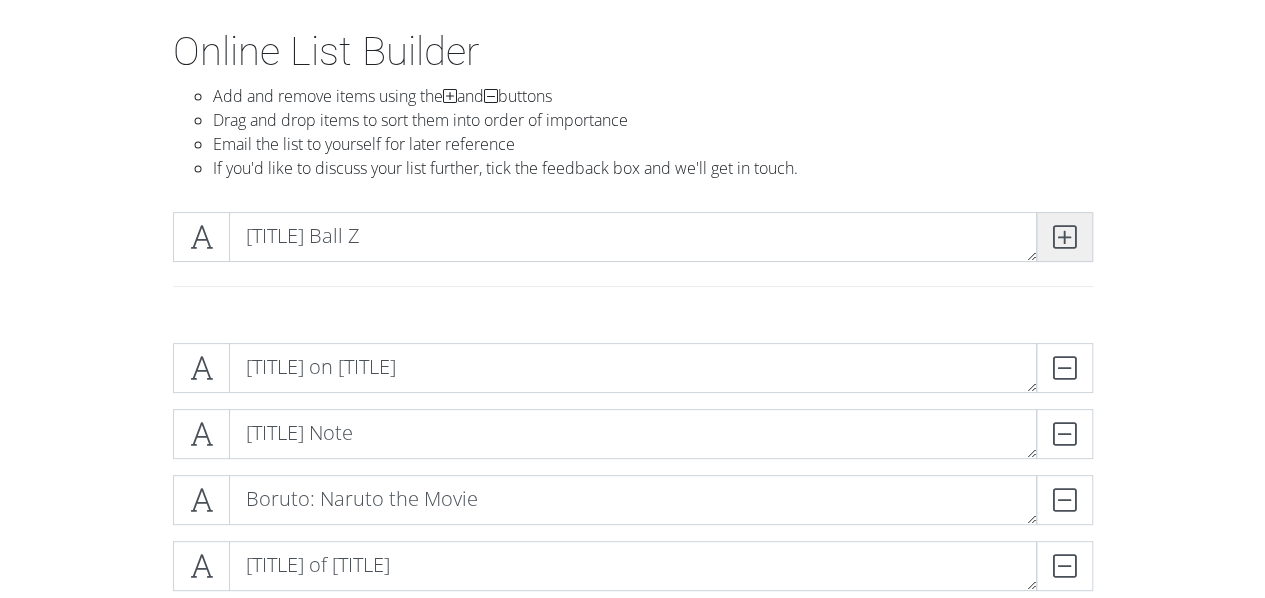click at bounding box center (1064, 237) 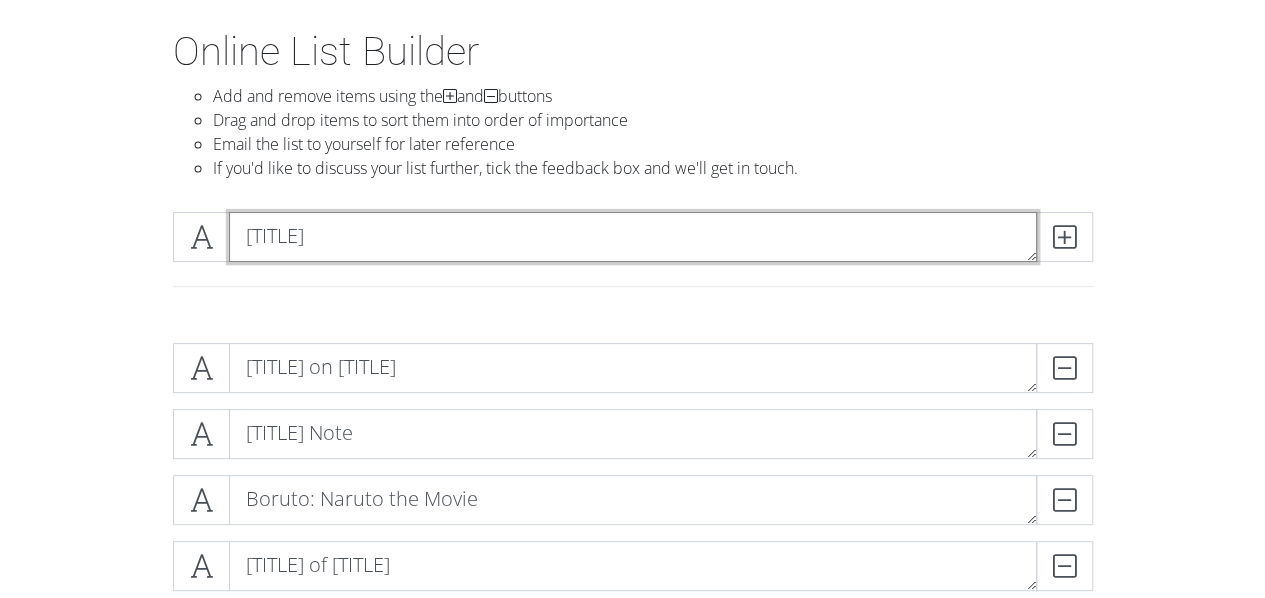 scroll, scrollTop: 0, scrollLeft: 0, axis: both 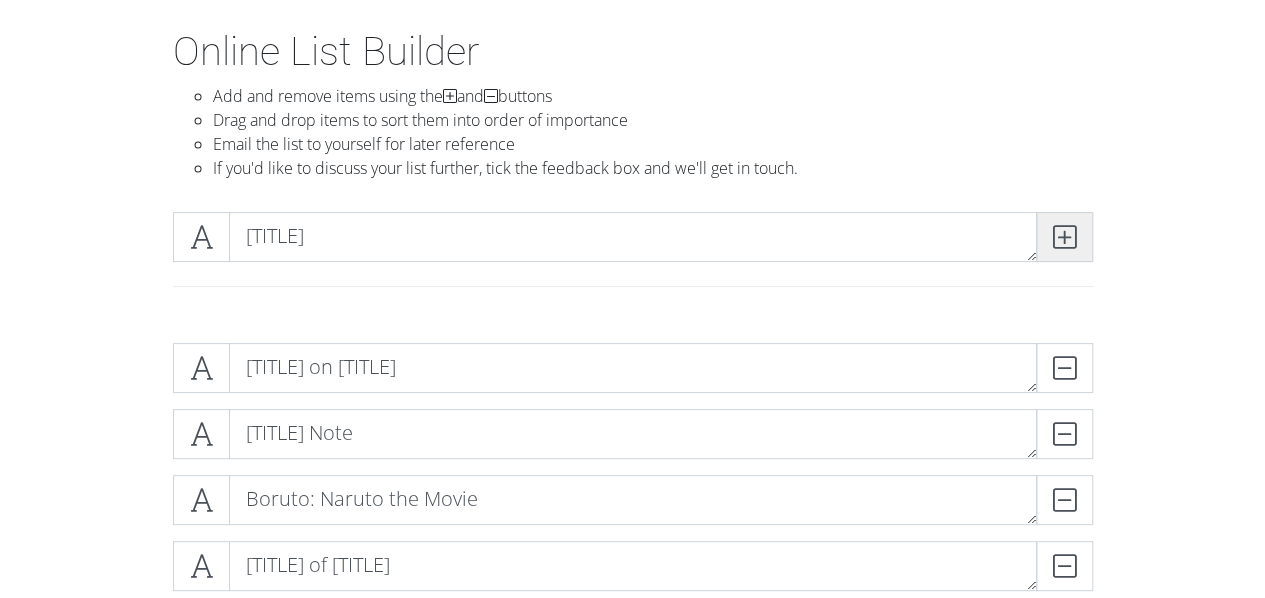 click at bounding box center [1064, 237] 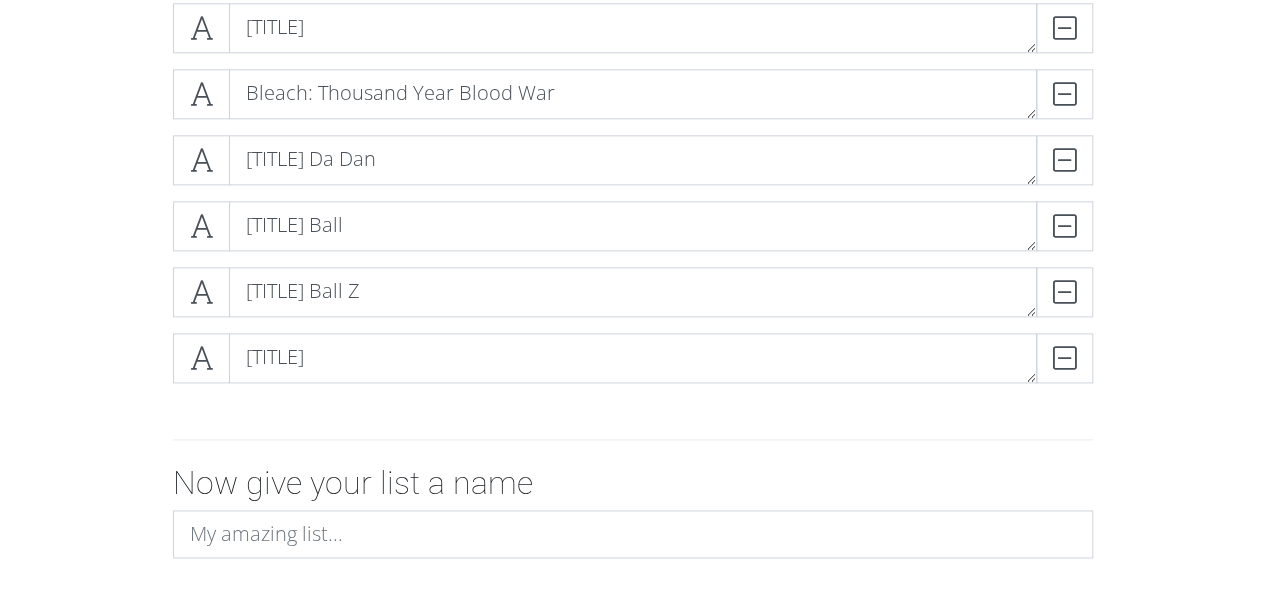 scroll, scrollTop: 1092, scrollLeft: 0, axis: vertical 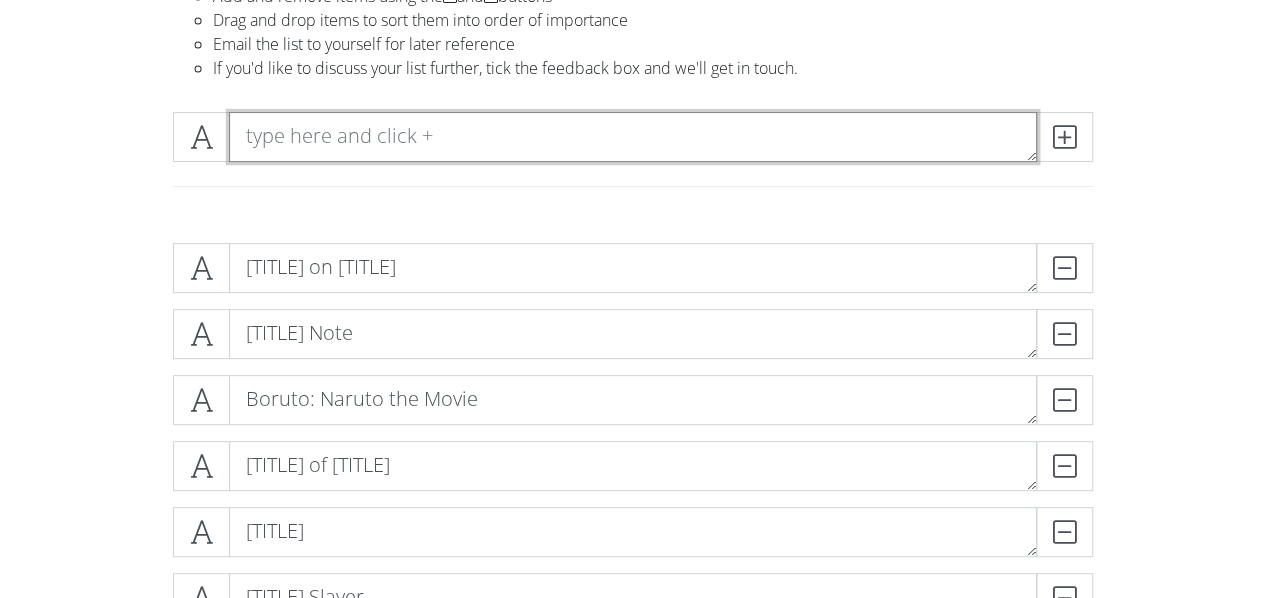 click at bounding box center (633, 137) 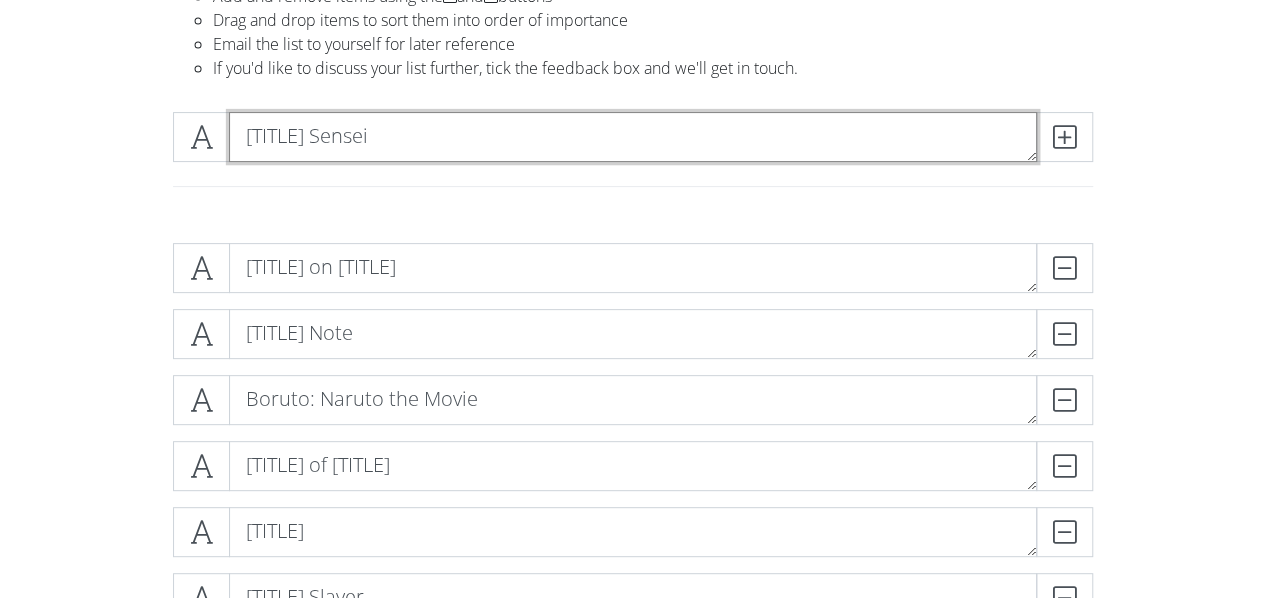 click on "[TITLE] Sensei" at bounding box center [633, 137] 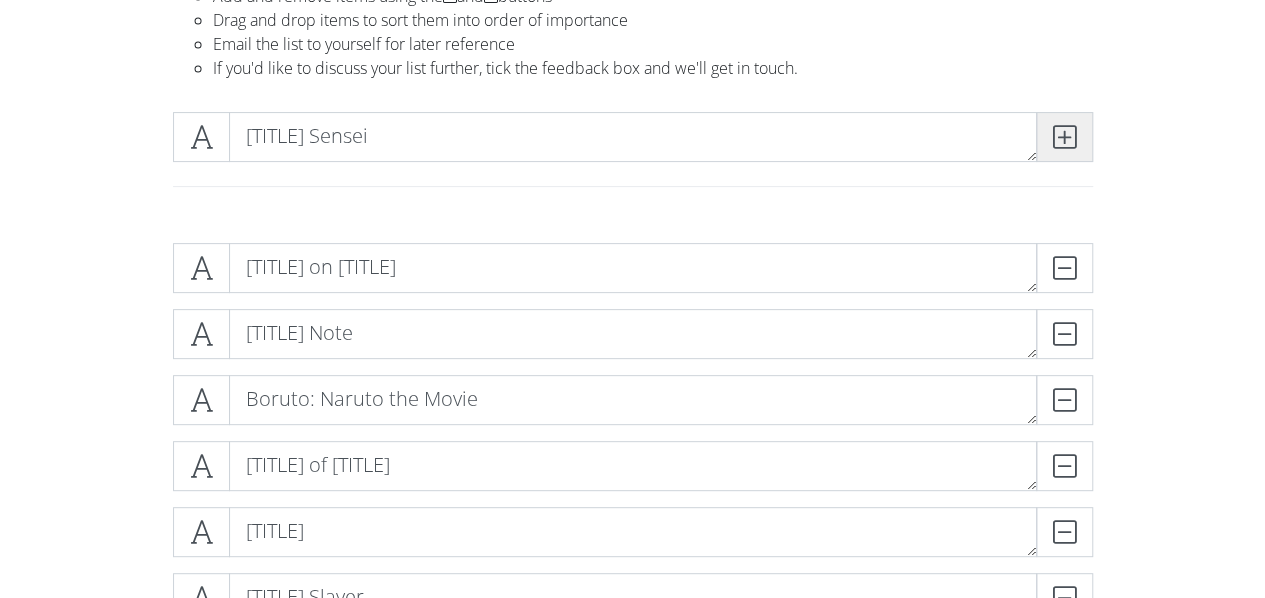 click at bounding box center (1064, 137) 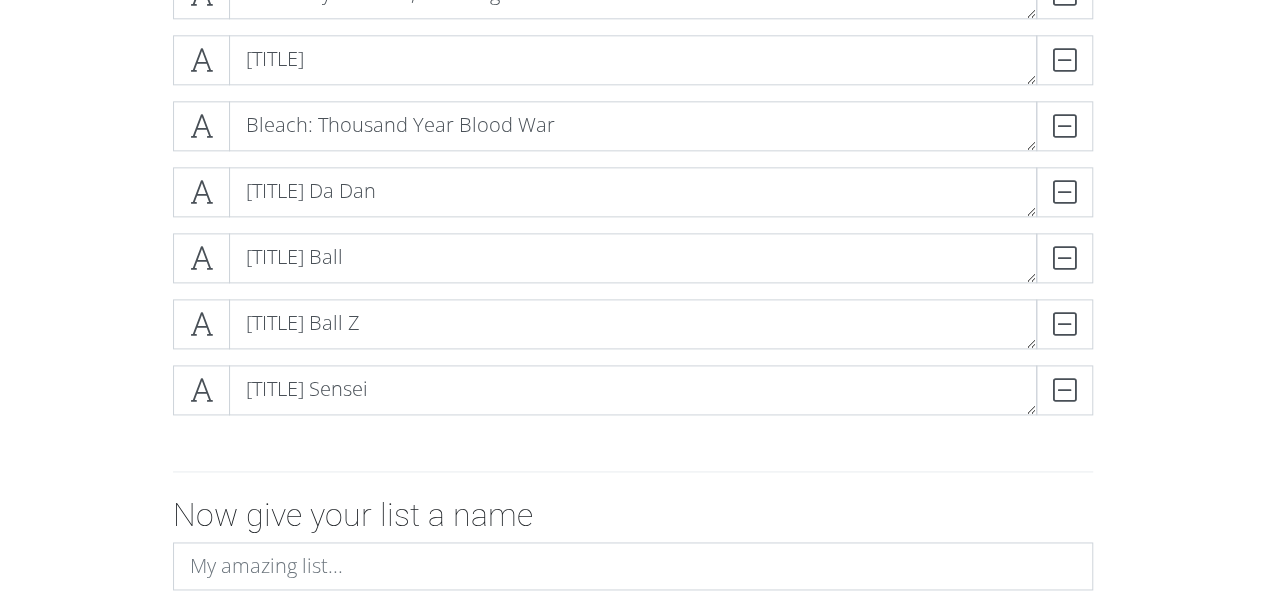 scroll, scrollTop: 1192, scrollLeft: 0, axis: vertical 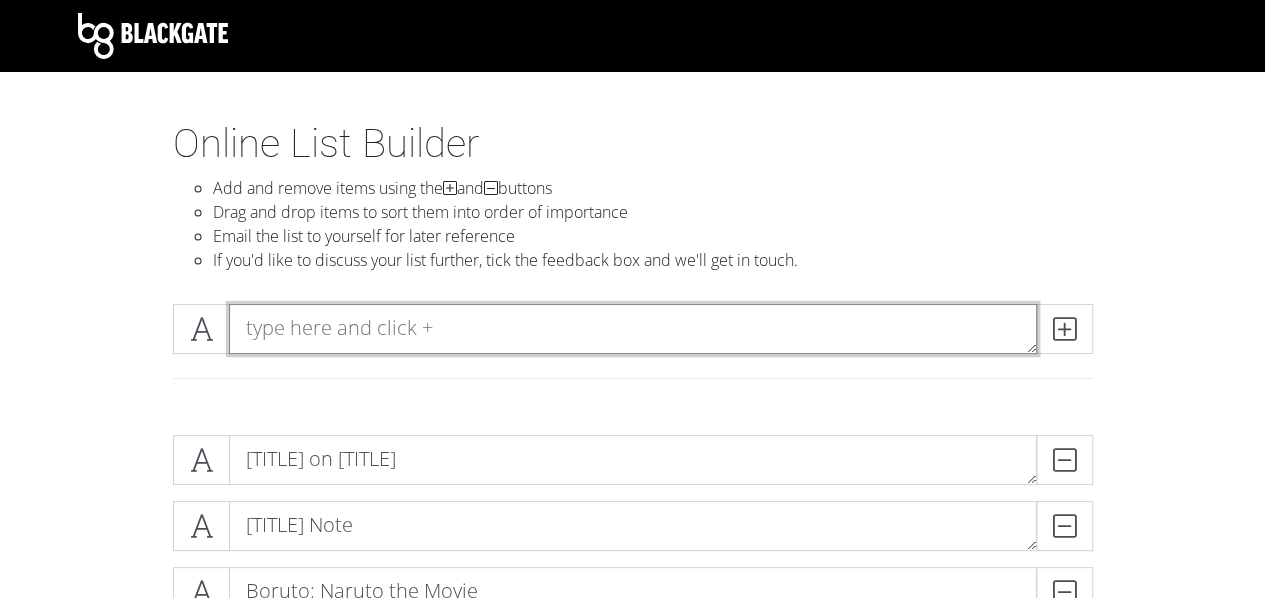 click at bounding box center (633, 329) 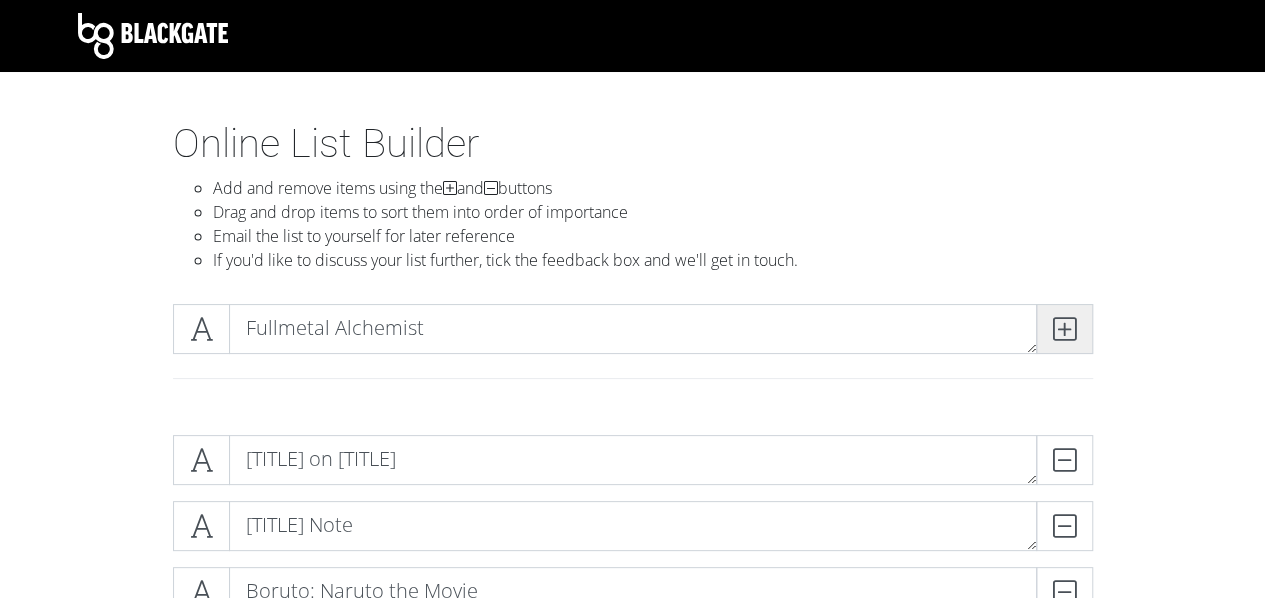 click at bounding box center [1064, 329] 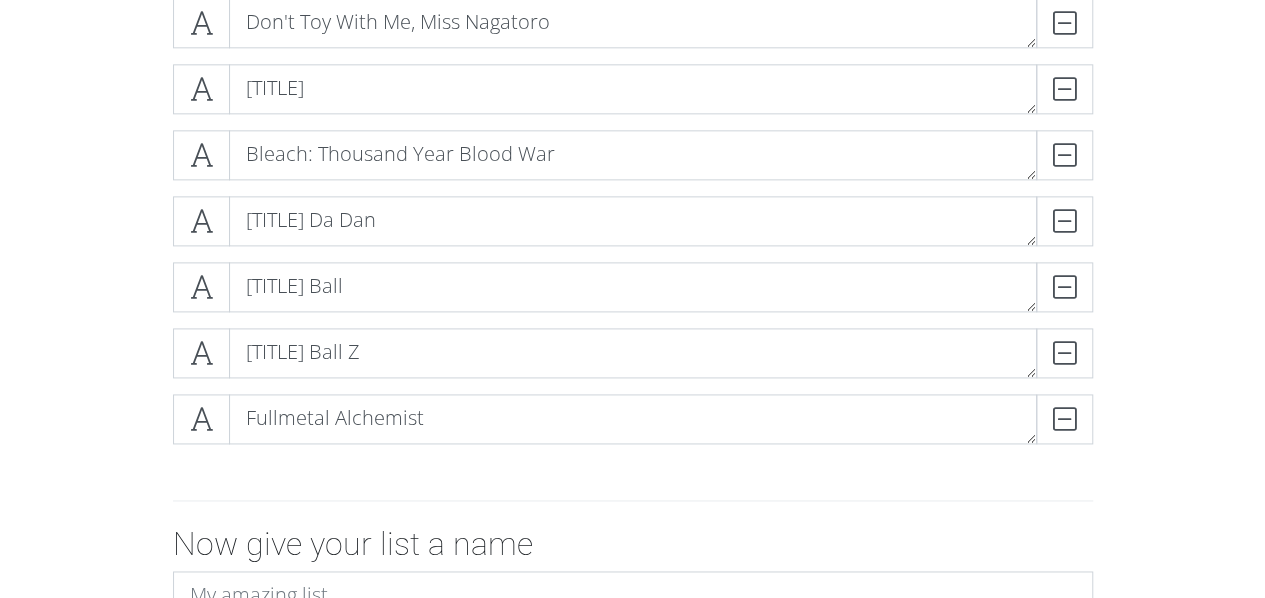 scroll, scrollTop: 1400, scrollLeft: 0, axis: vertical 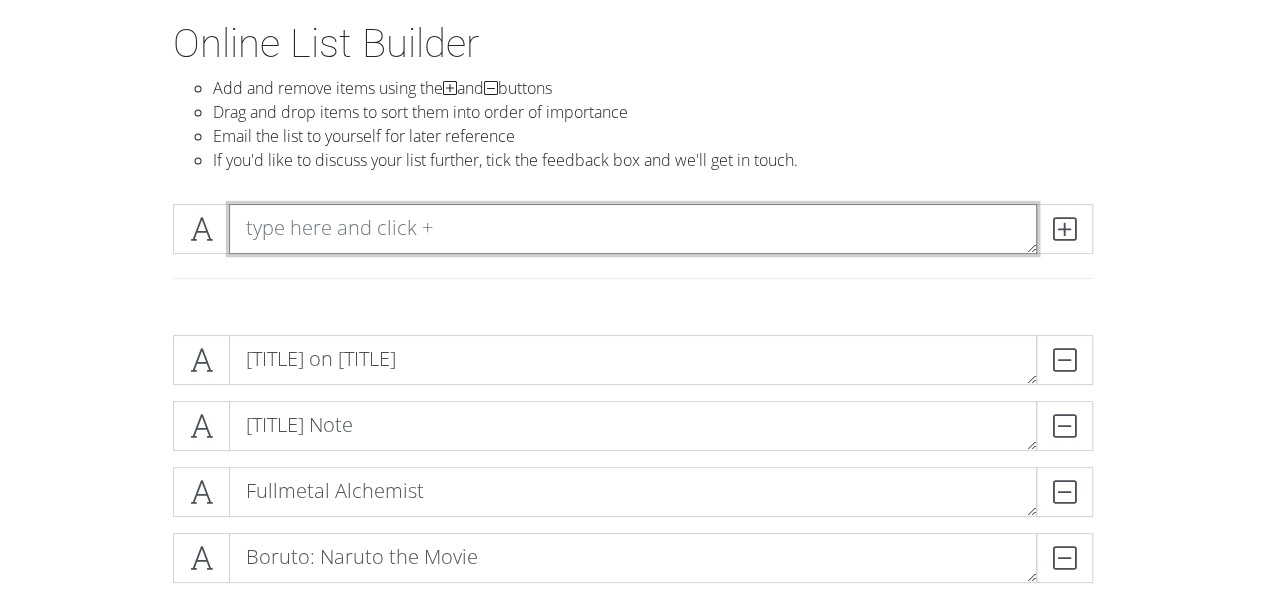 click at bounding box center [633, 229] 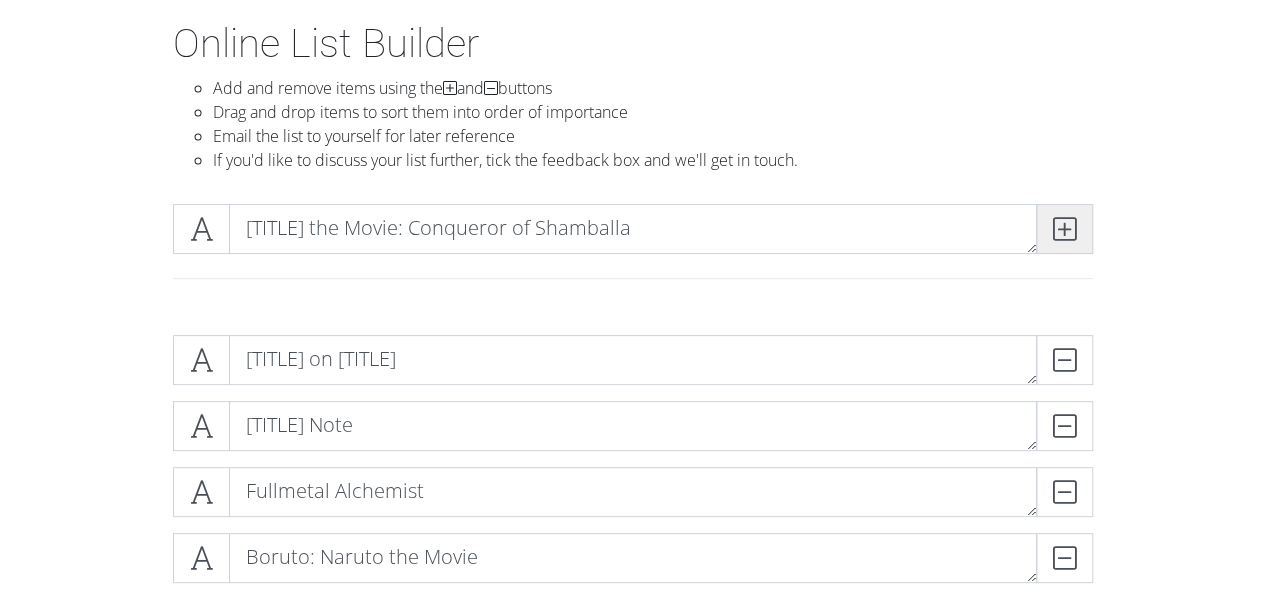 click at bounding box center (1064, 229) 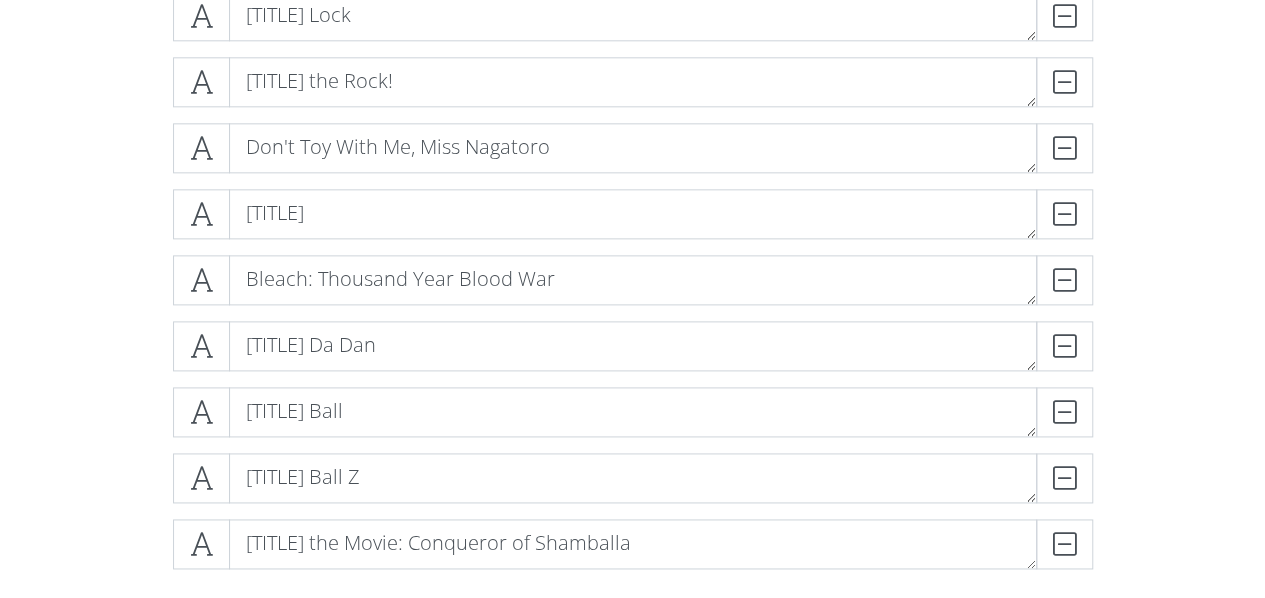 scroll, scrollTop: 1400, scrollLeft: 0, axis: vertical 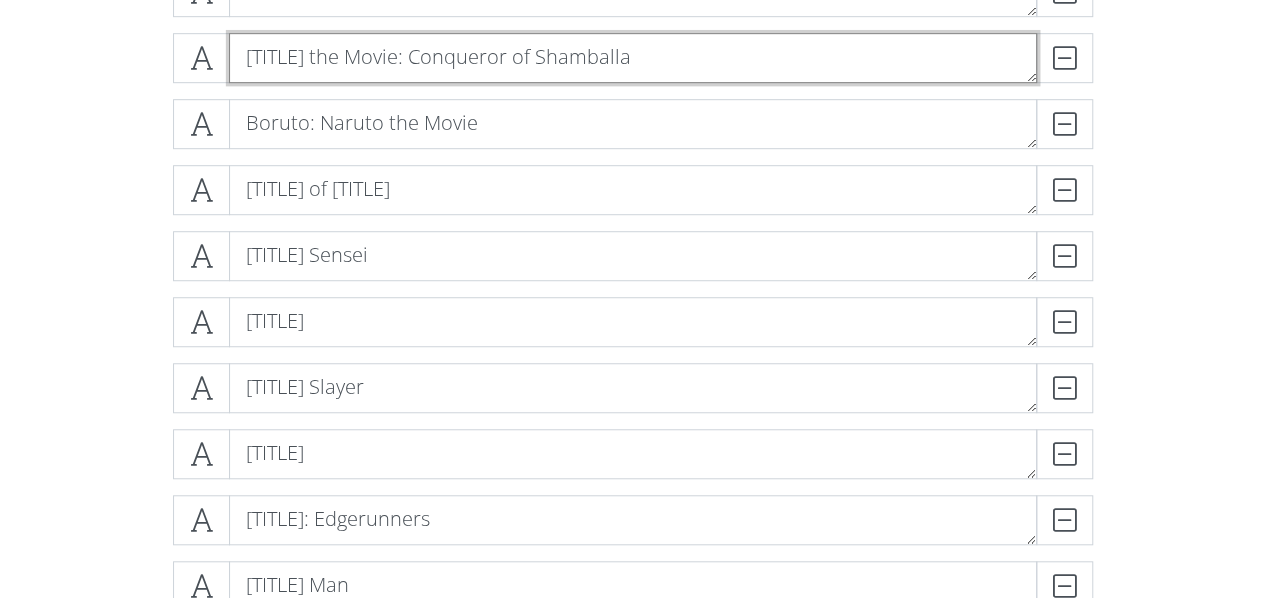 click on "[TITLE] the Movie: Conqueror of Shamballa" at bounding box center (633, 58) 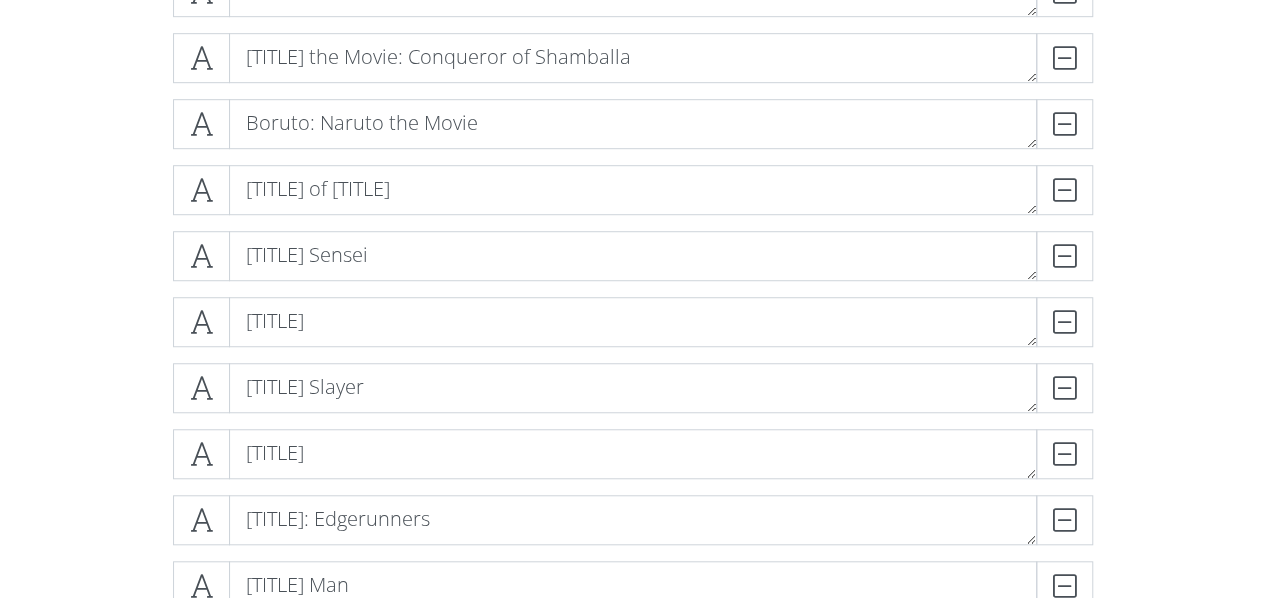 click on "Attack on Titan
DELETE
Death Note
DELETE
Fullmetal Alchemist
DELETE
Fullmetal Alchemist the Movie: Conqueror of Shamballa
DELETE
Boruto: Naruto the Movie
DELETE
Angels of Death
DELETE" at bounding box center [632, 645] 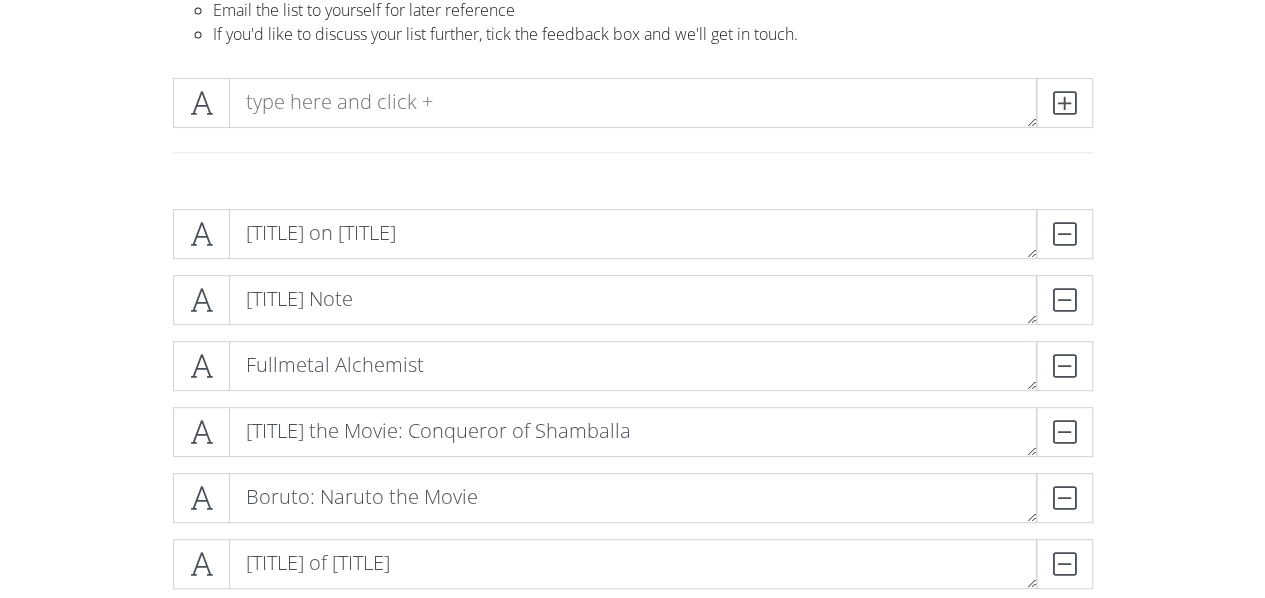 scroll, scrollTop: 200, scrollLeft: 0, axis: vertical 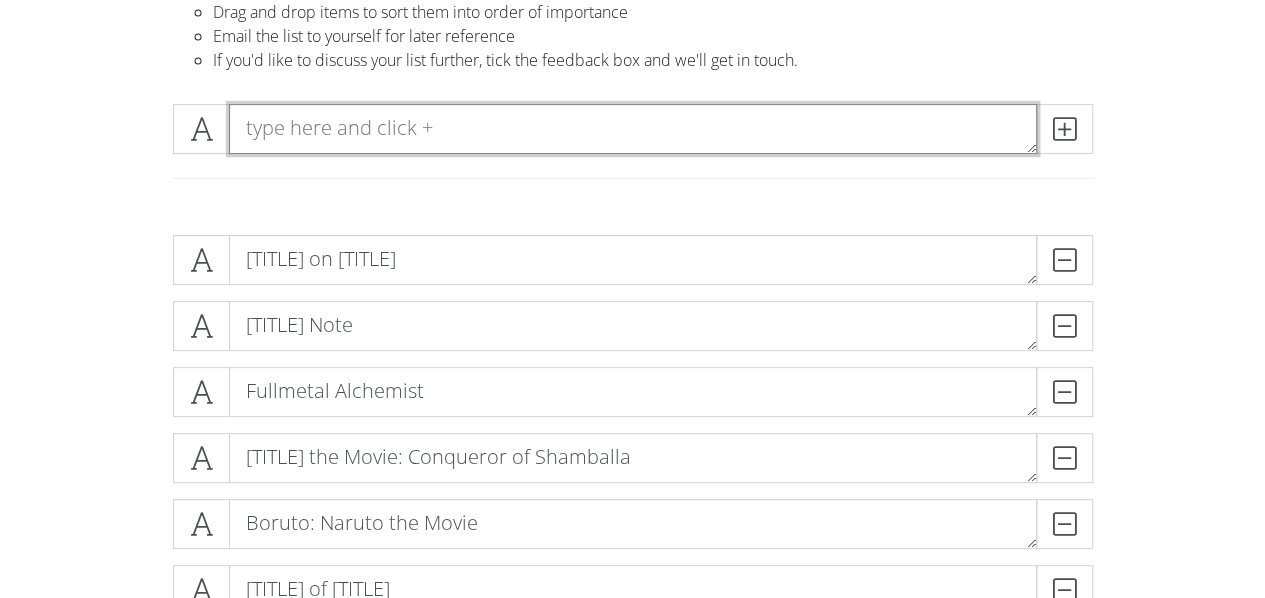 click at bounding box center [633, 129] 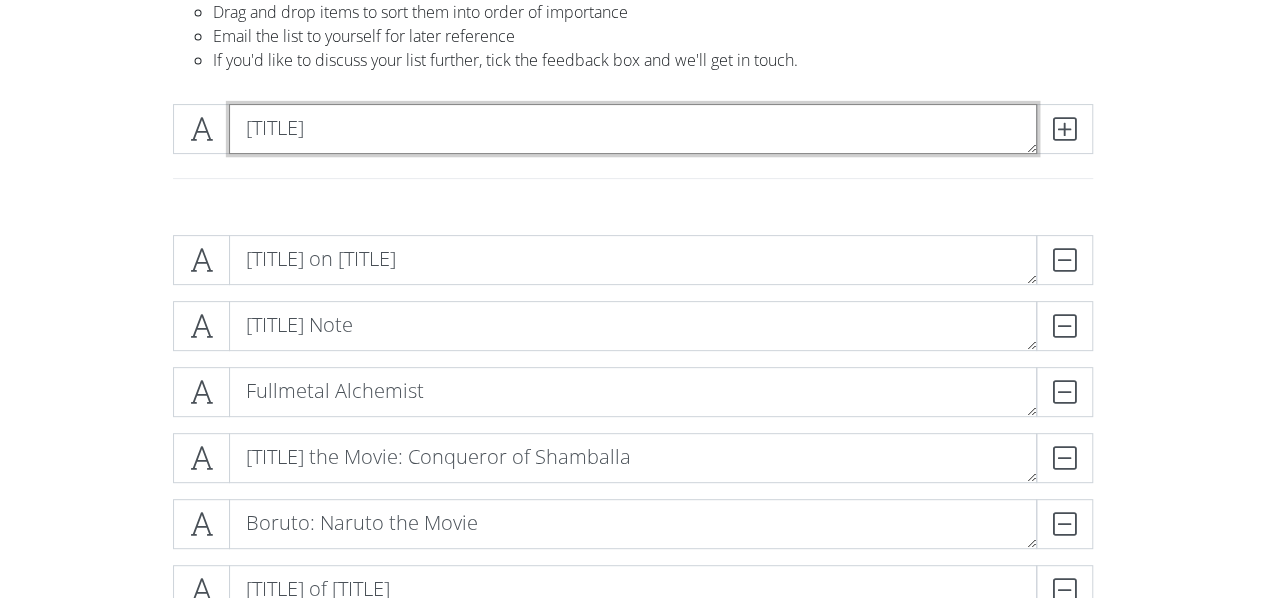 type on "[TITLE]" 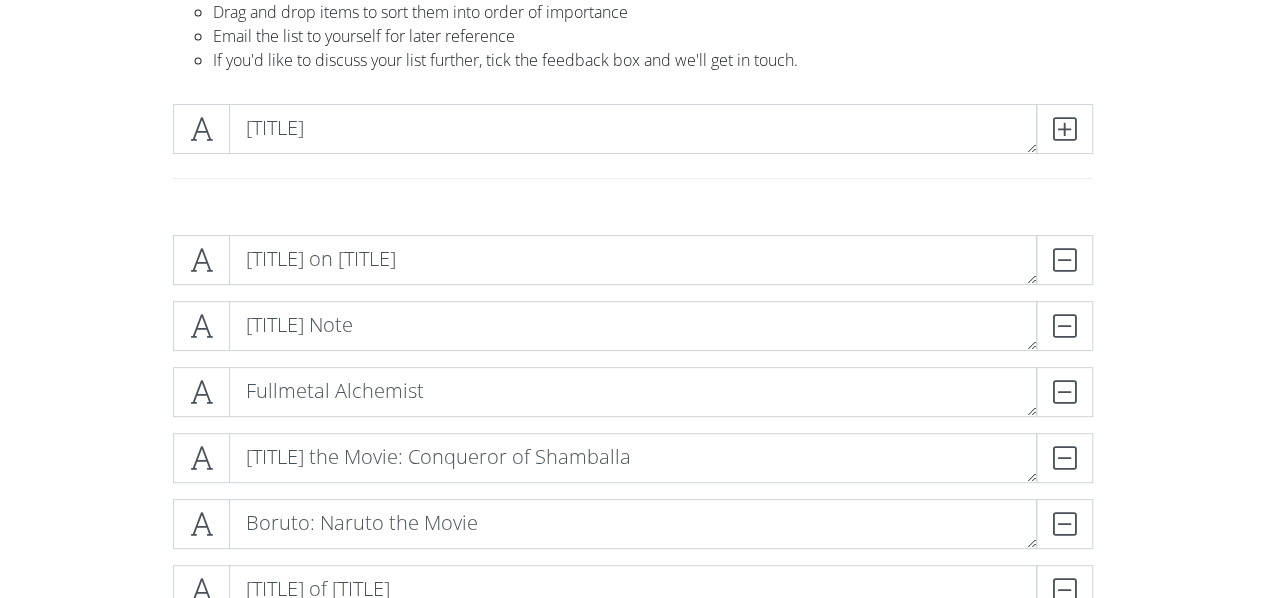 click on "Online List Builder
Add and remove items using the   and   buttons
Drag and drop items to sort them into order of importance
Email the list to yourself for later reference
If you'd like to discuss your list further, tick the feedback box and we'll get in touch." at bounding box center [633, 4] 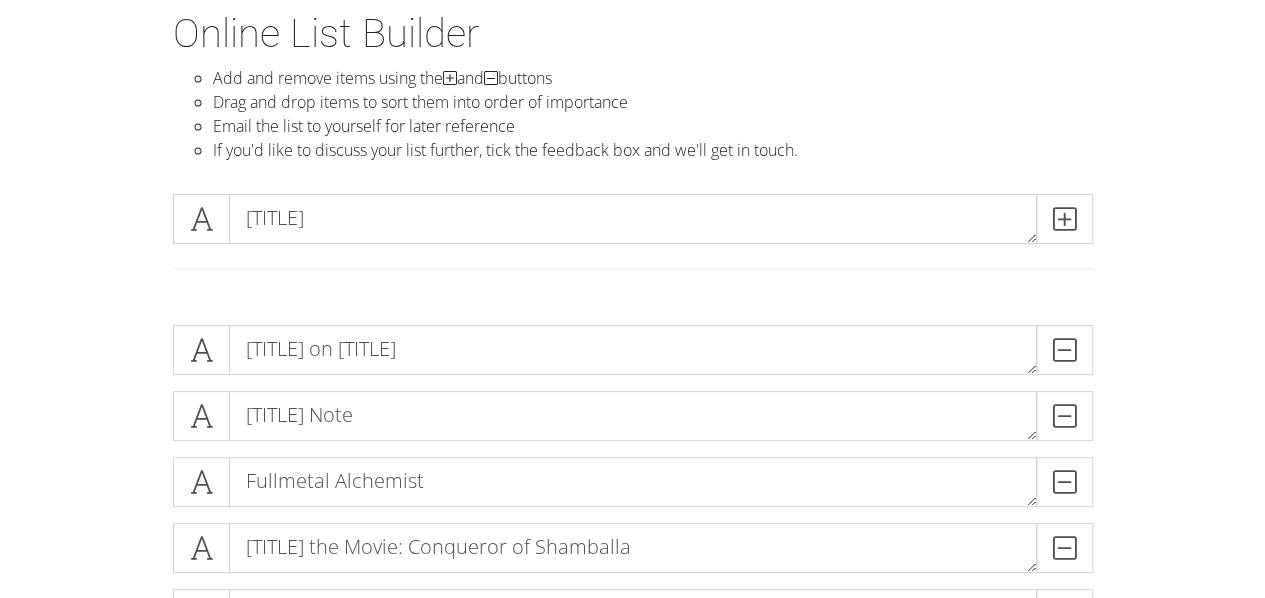 scroll, scrollTop: 0, scrollLeft: 0, axis: both 